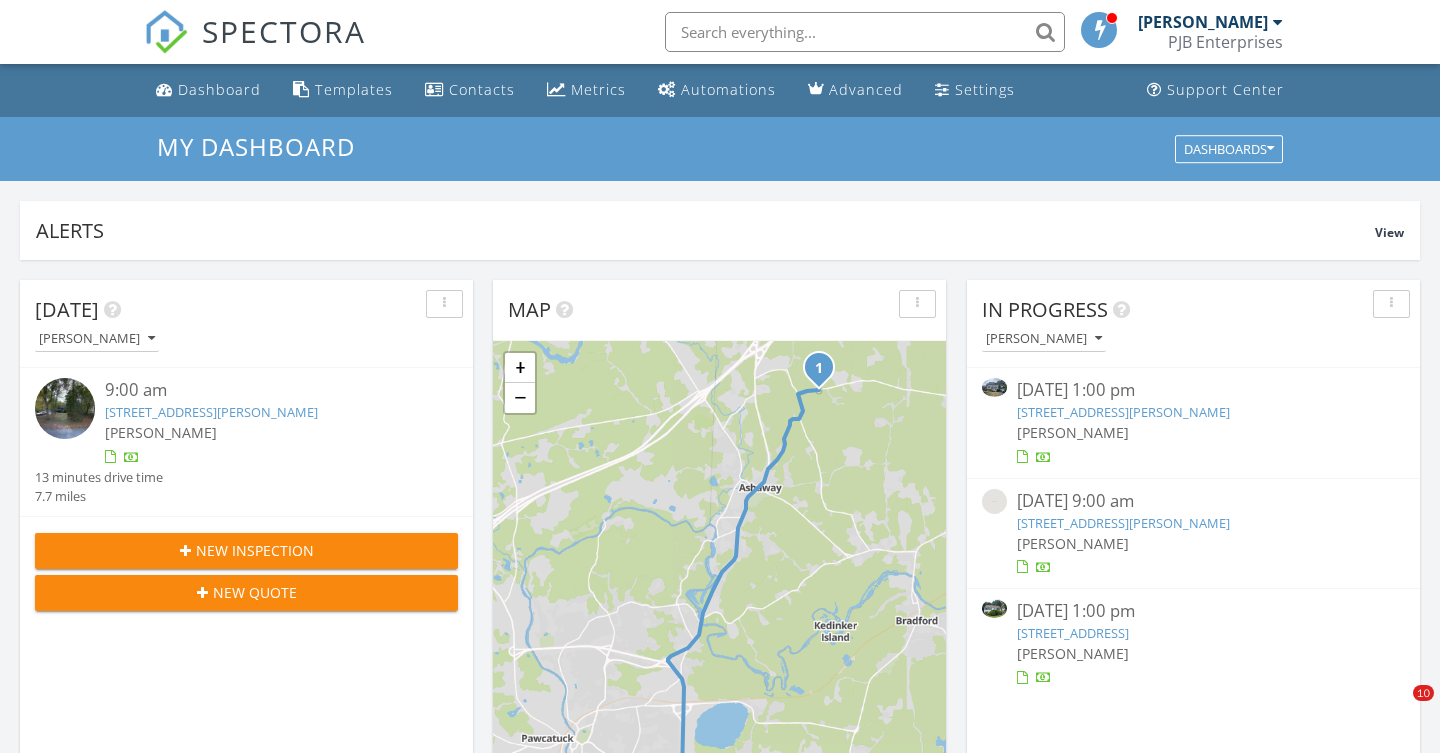 scroll, scrollTop: 0, scrollLeft: 0, axis: both 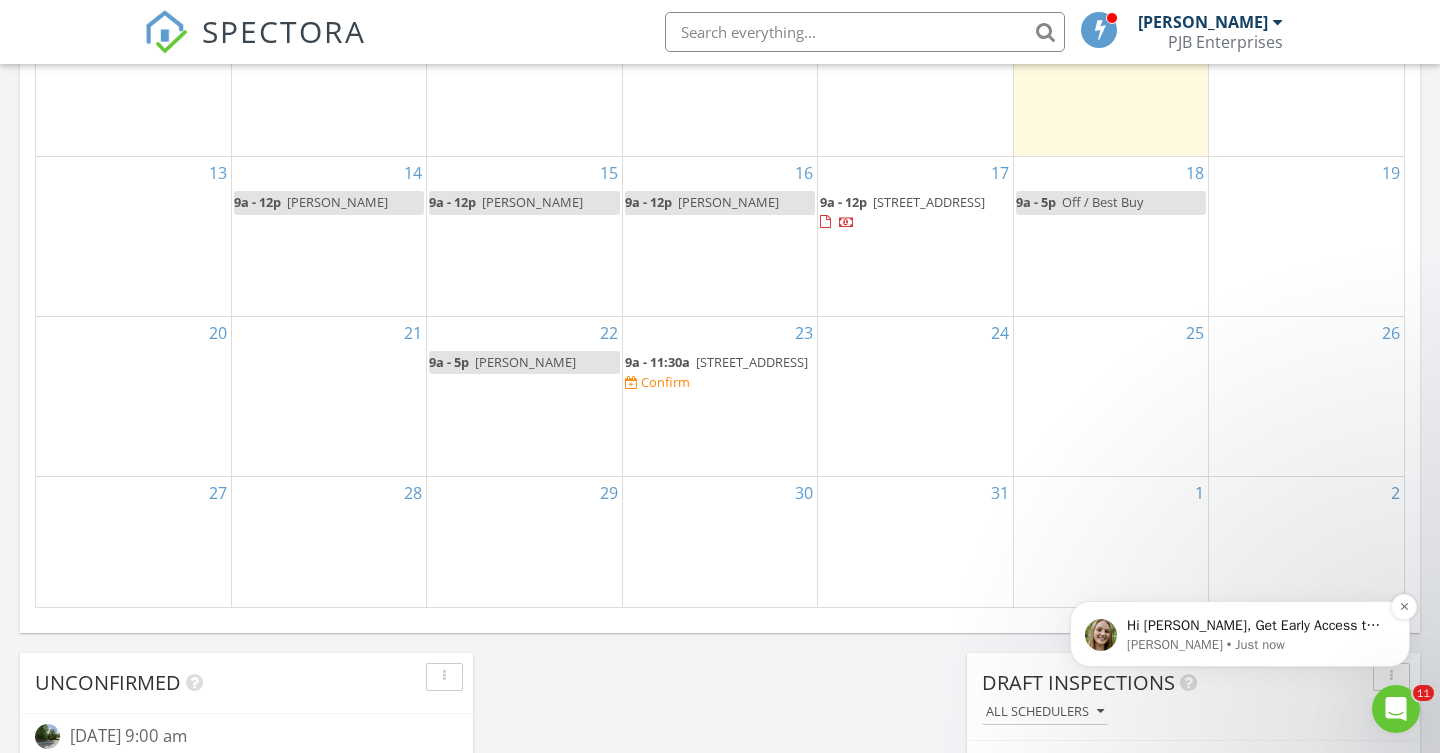 click on "Hi Peter, Get Early Access to New Report Writing Features &amp; Updates Want to be the first to try Spectora’s latest updates? Join our early access group and be the first to use new features before they’re released. Features and updates coming soon that you will get early access to include: Update: The upgraded Rapid Fire Camera, New: Photo preview before adding images to a report, New: The .5 camera lens" at bounding box center [1256, 626] 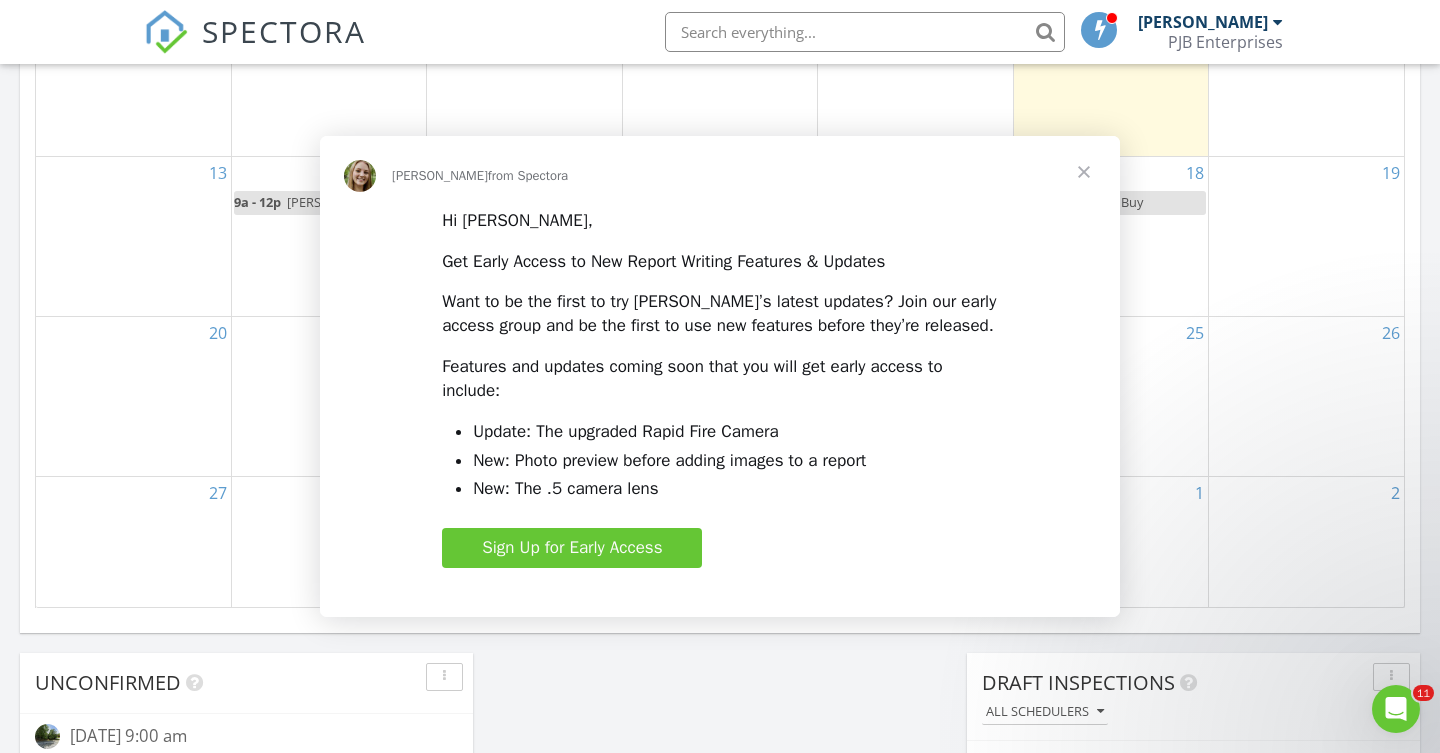 scroll, scrollTop: 0, scrollLeft: 0, axis: both 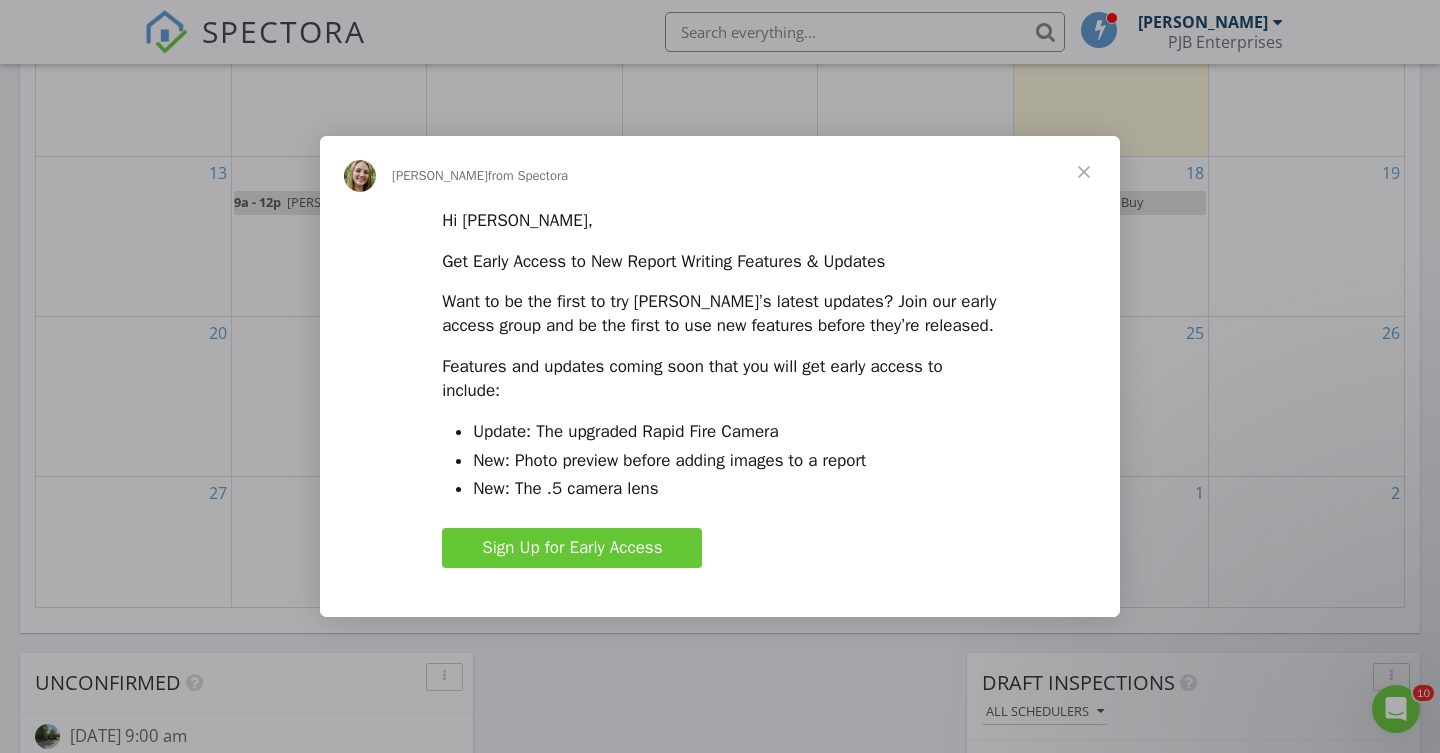 click at bounding box center (1084, 172) 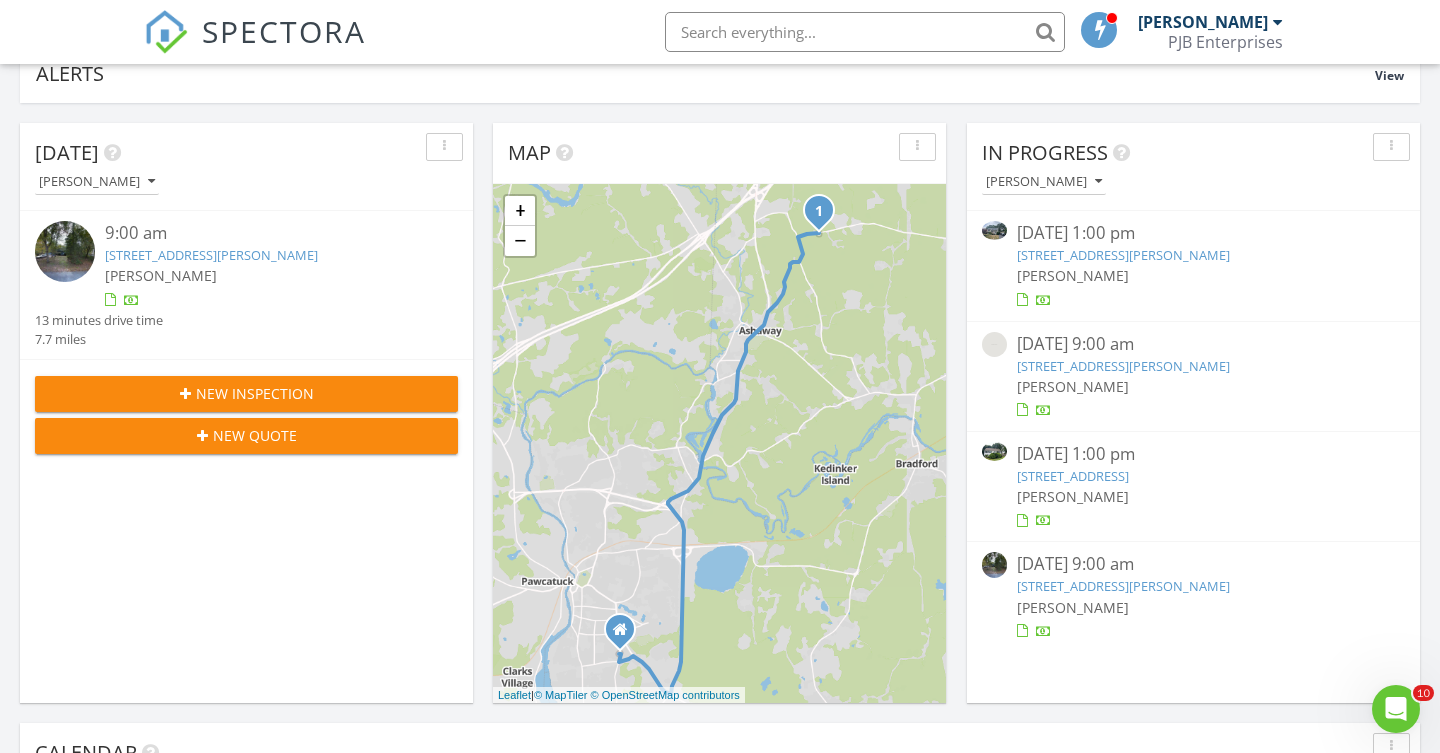 scroll, scrollTop: 155, scrollLeft: 0, axis: vertical 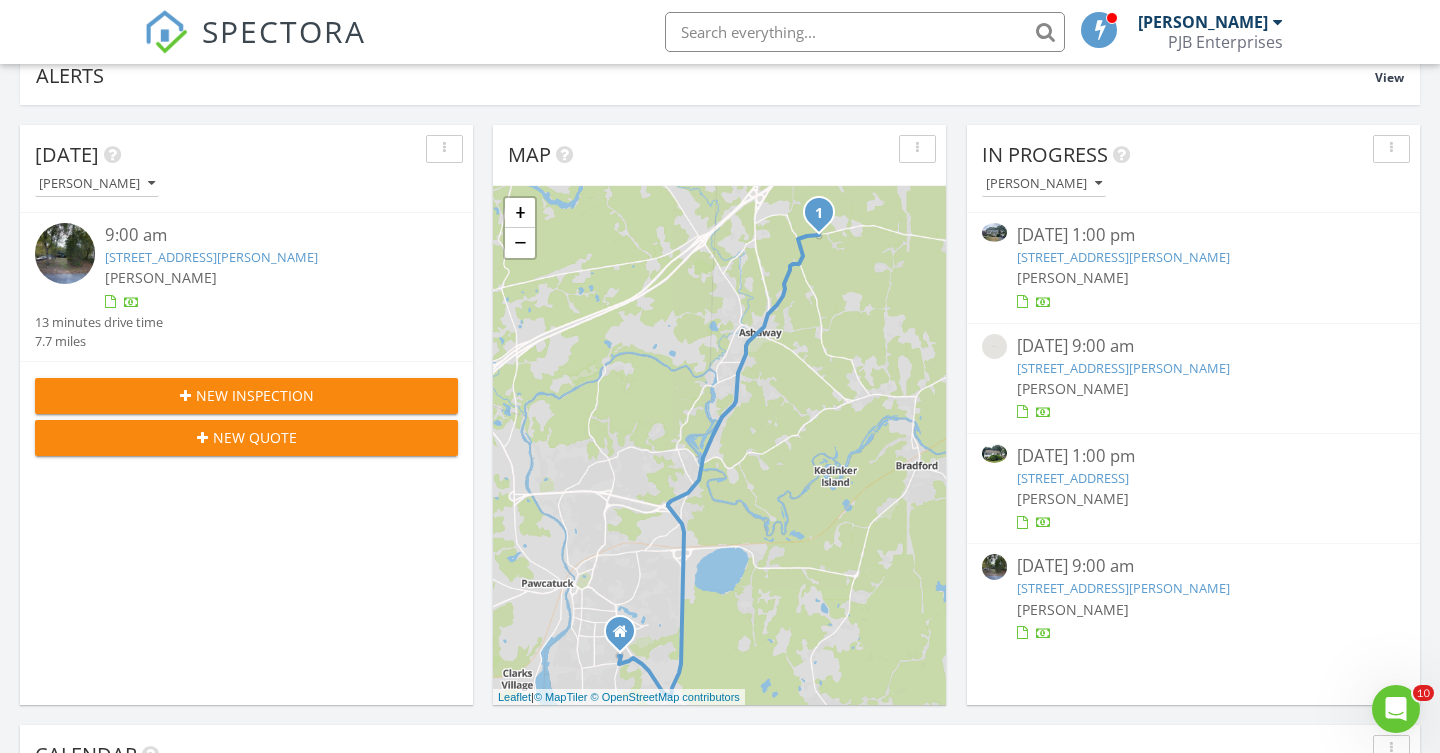 click on "[STREET_ADDRESS]" at bounding box center (1073, 478) 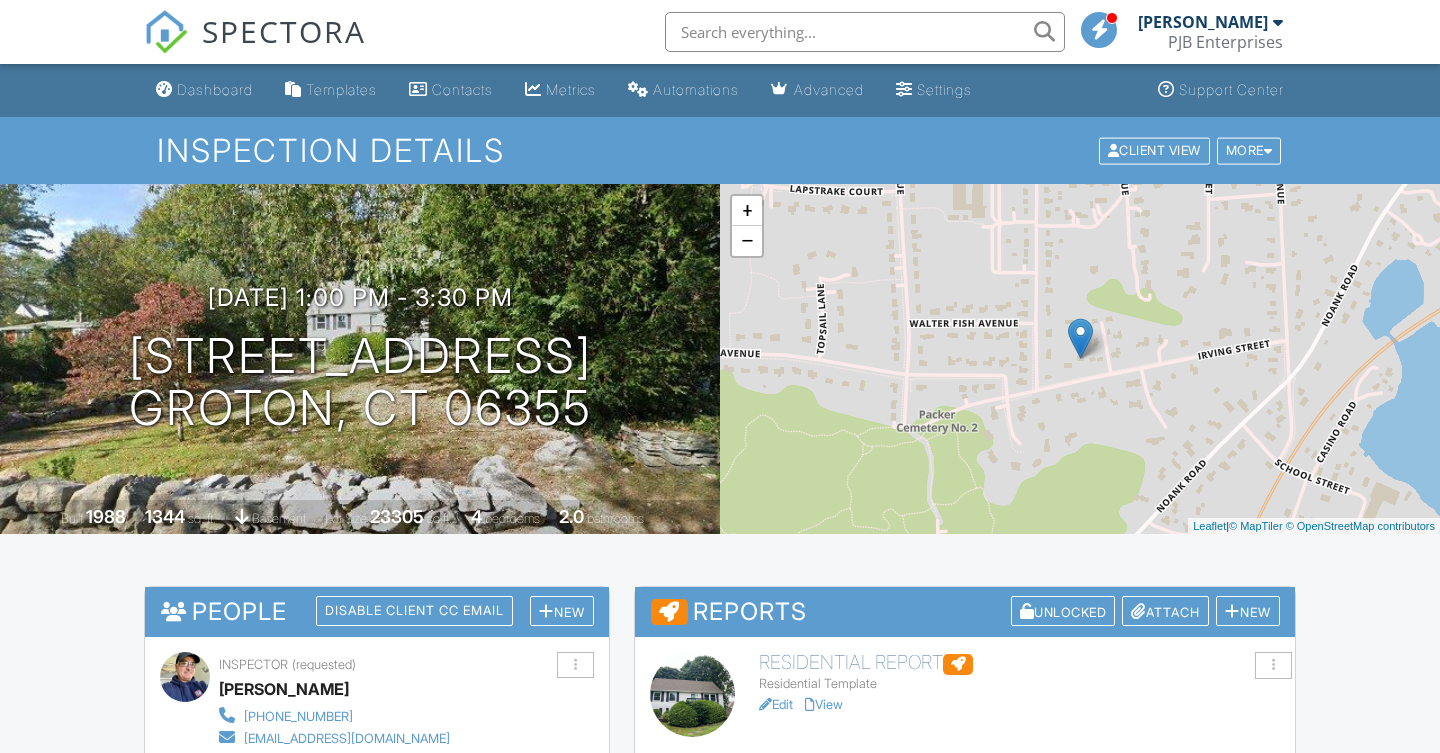 scroll, scrollTop: 0, scrollLeft: 0, axis: both 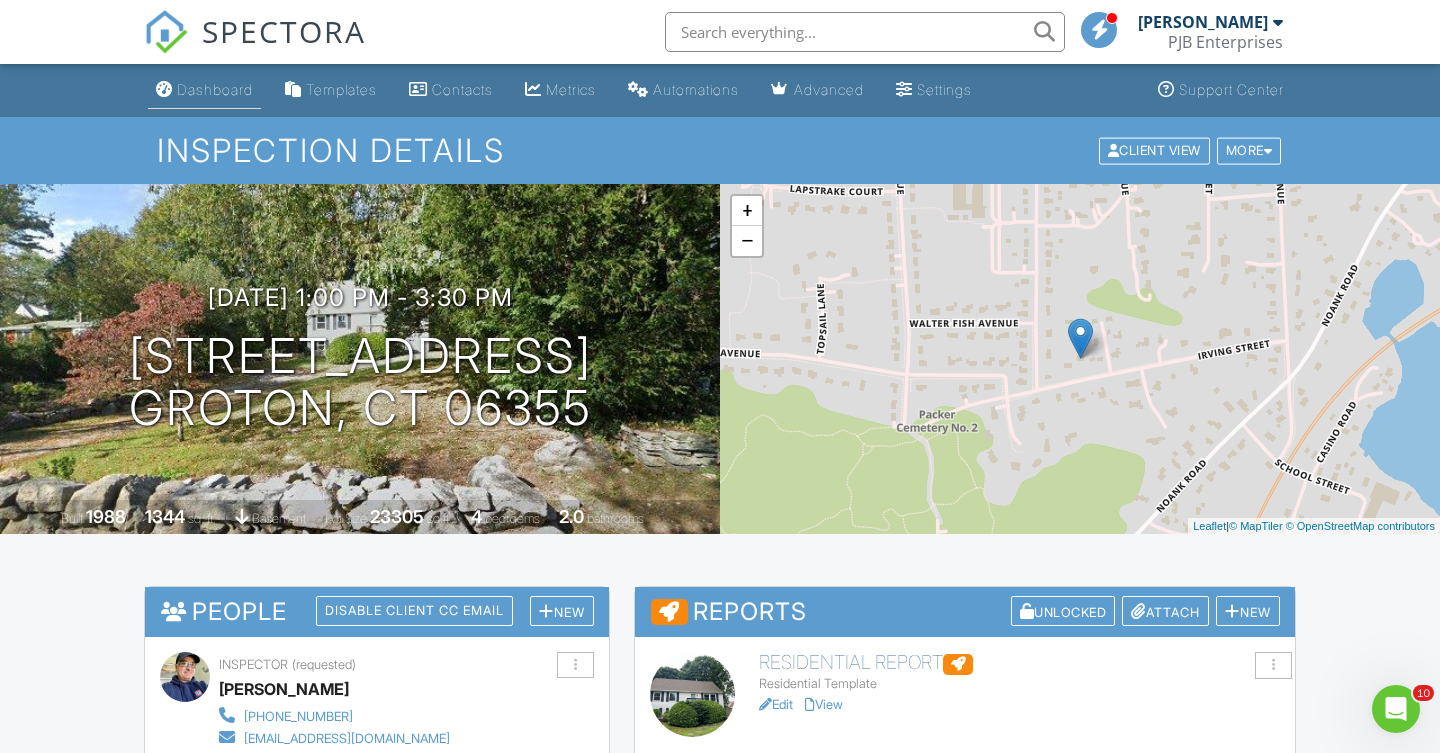 click on "Dashboard" at bounding box center (215, 89) 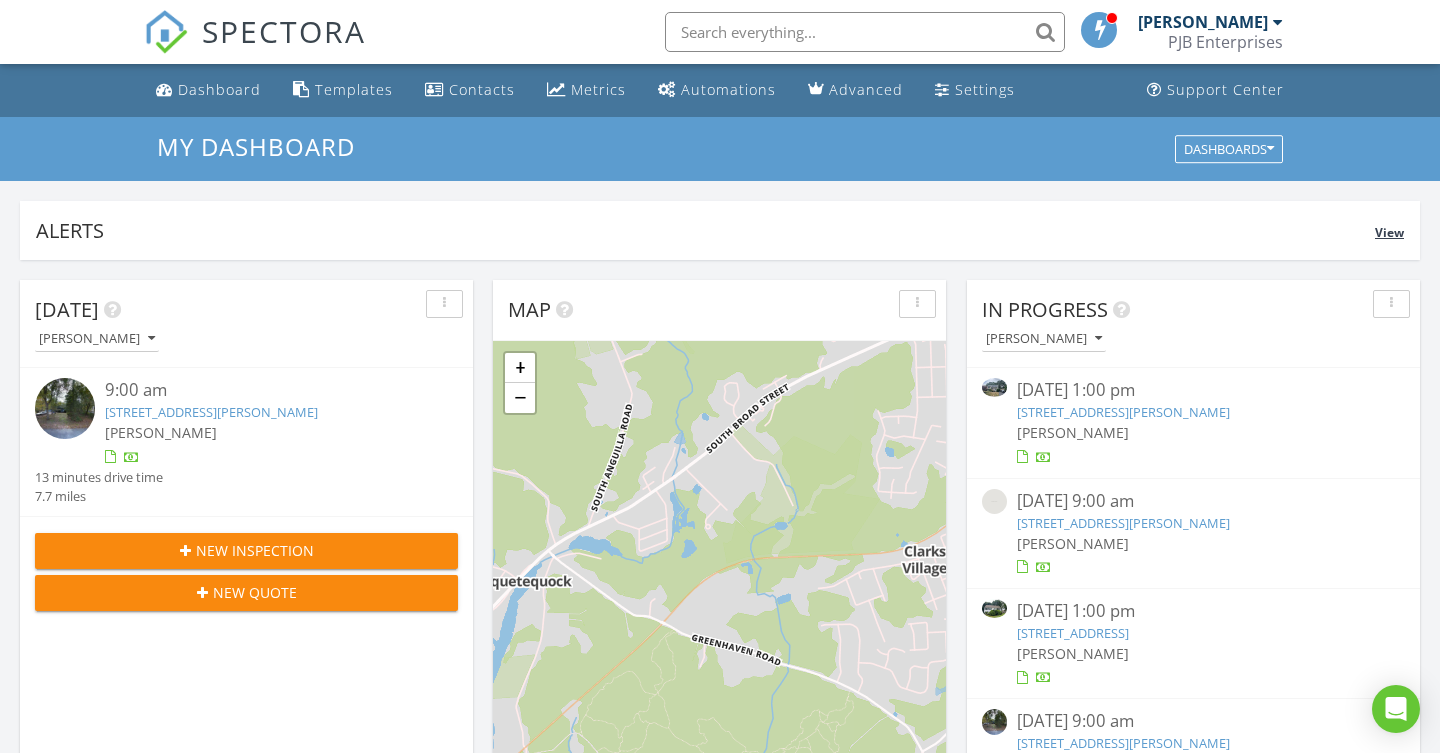 scroll, scrollTop: 301, scrollLeft: 0, axis: vertical 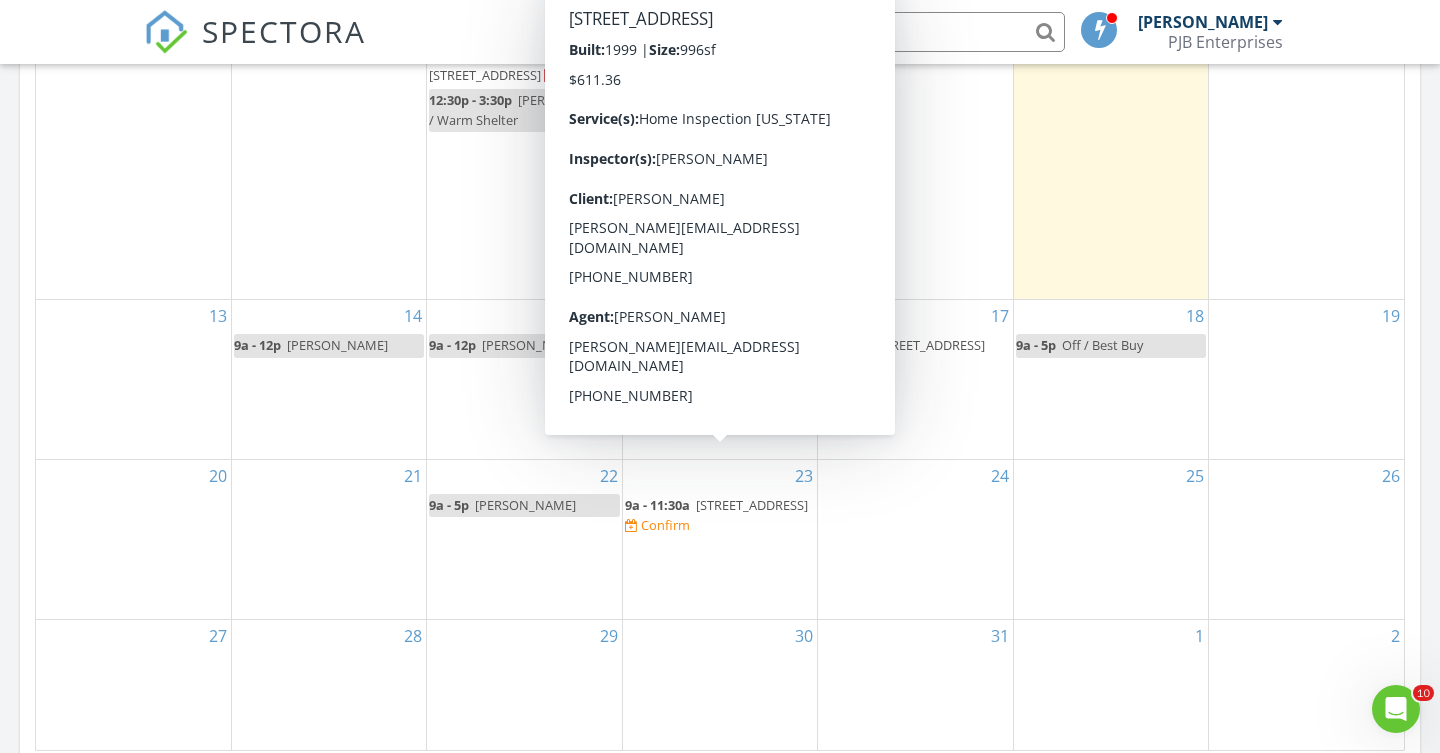 click on "[STREET_ADDRESS]" at bounding box center (752, 505) 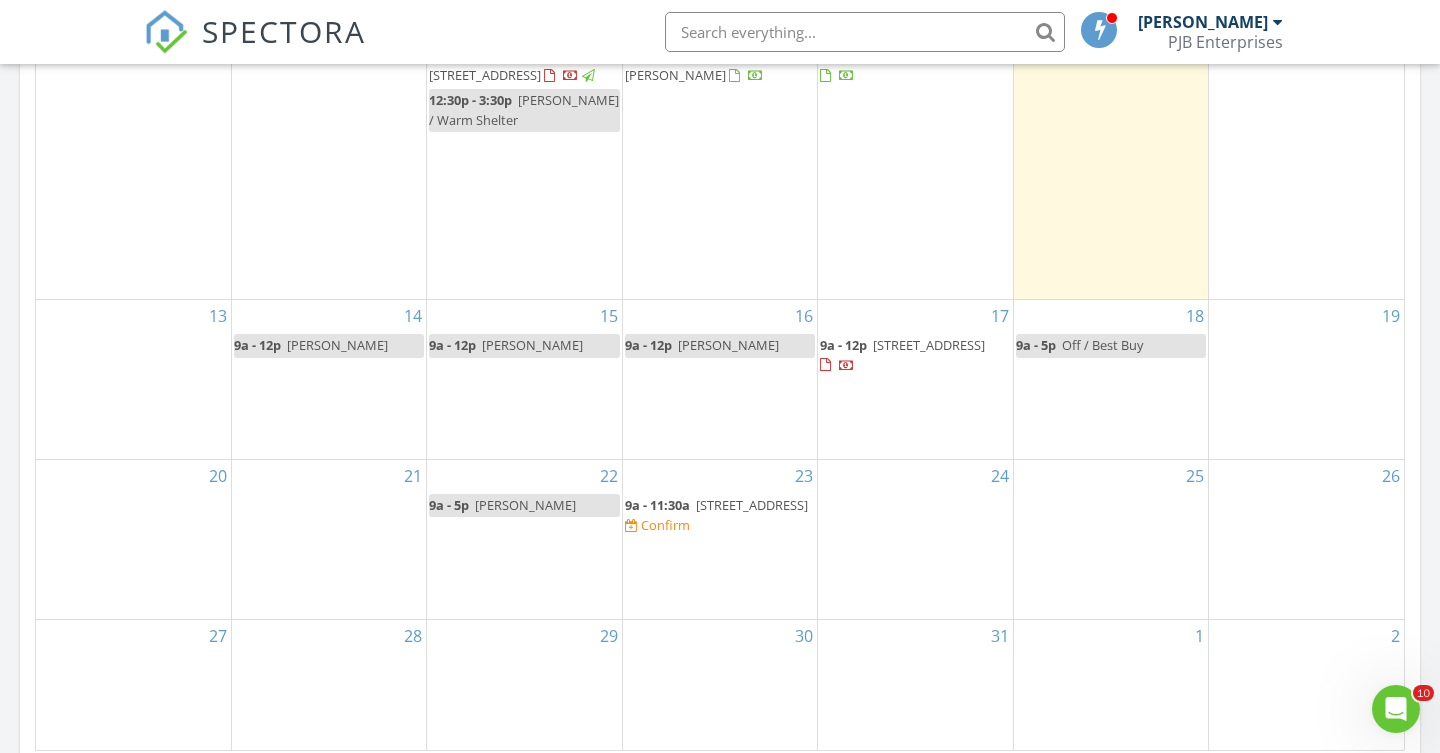 scroll, scrollTop: 1083, scrollLeft: 0, axis: vertical 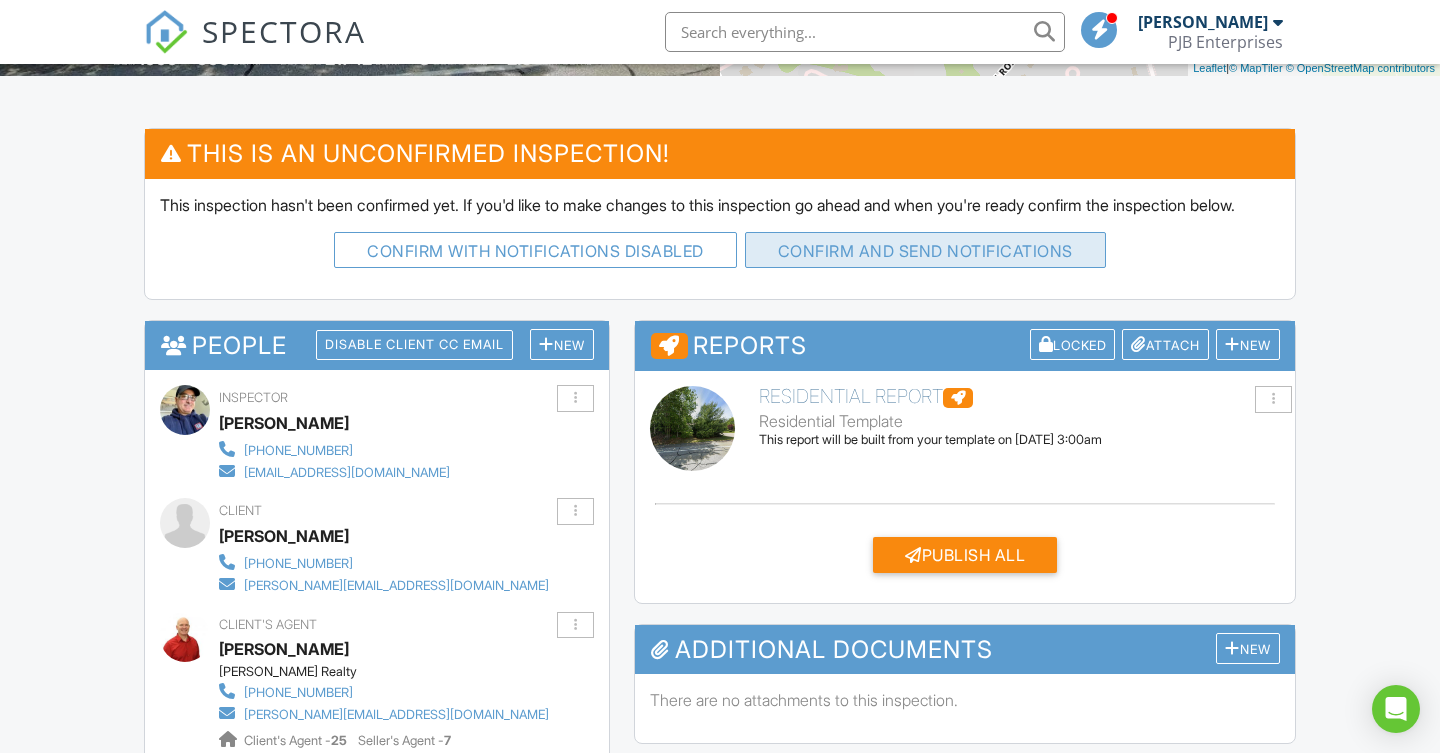 click on "Confirm and send notifications" at bounding box center [535, 250] 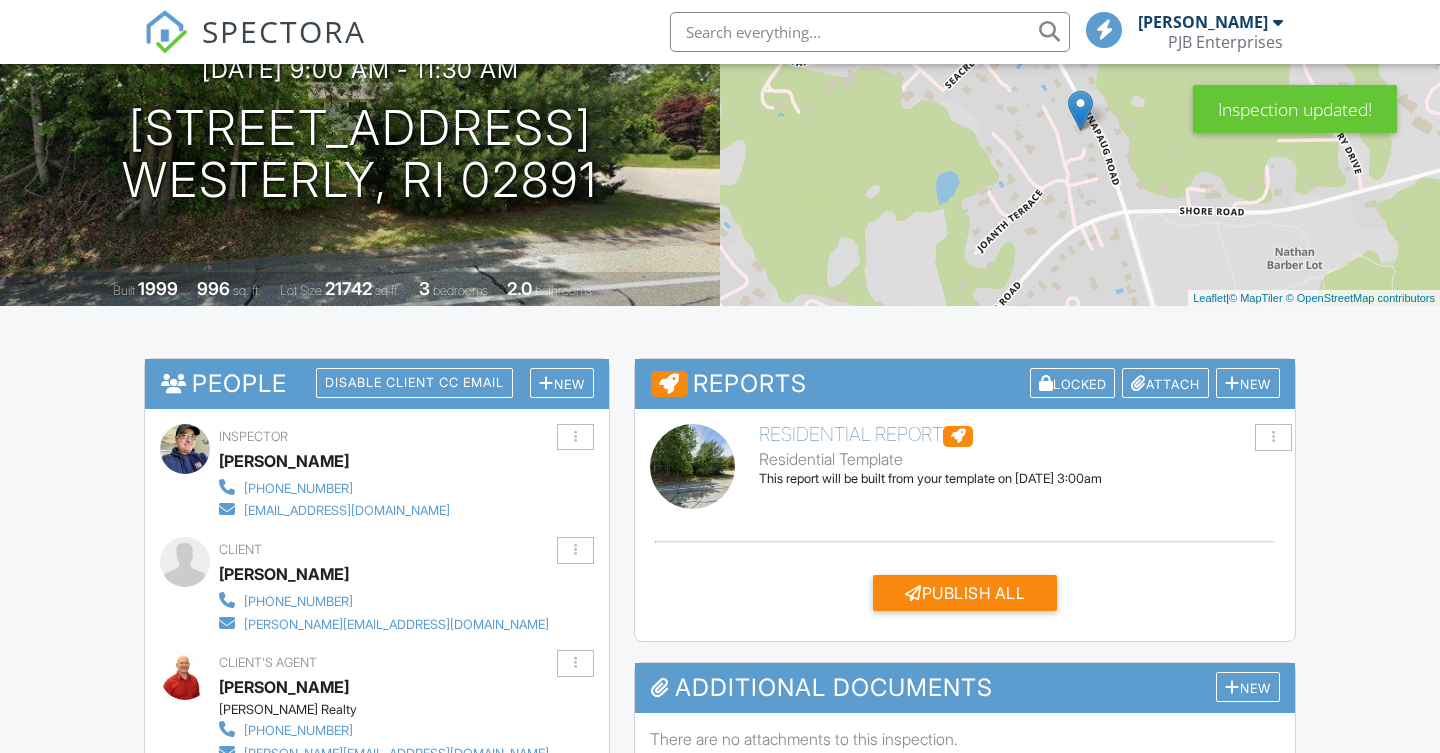 scroll, scrollTop: 497, scrollLeft: 0, axis: vertical 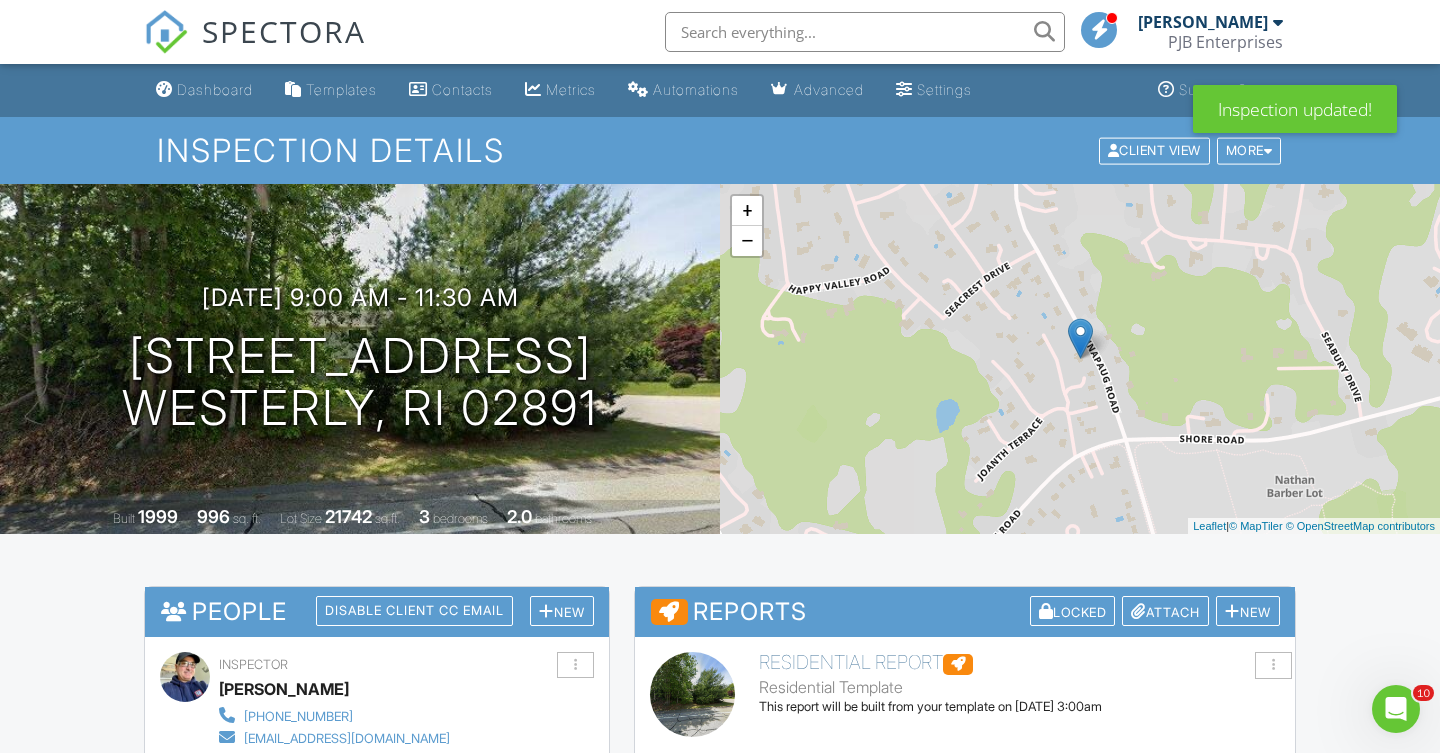 click at bounding box center [865, 32] 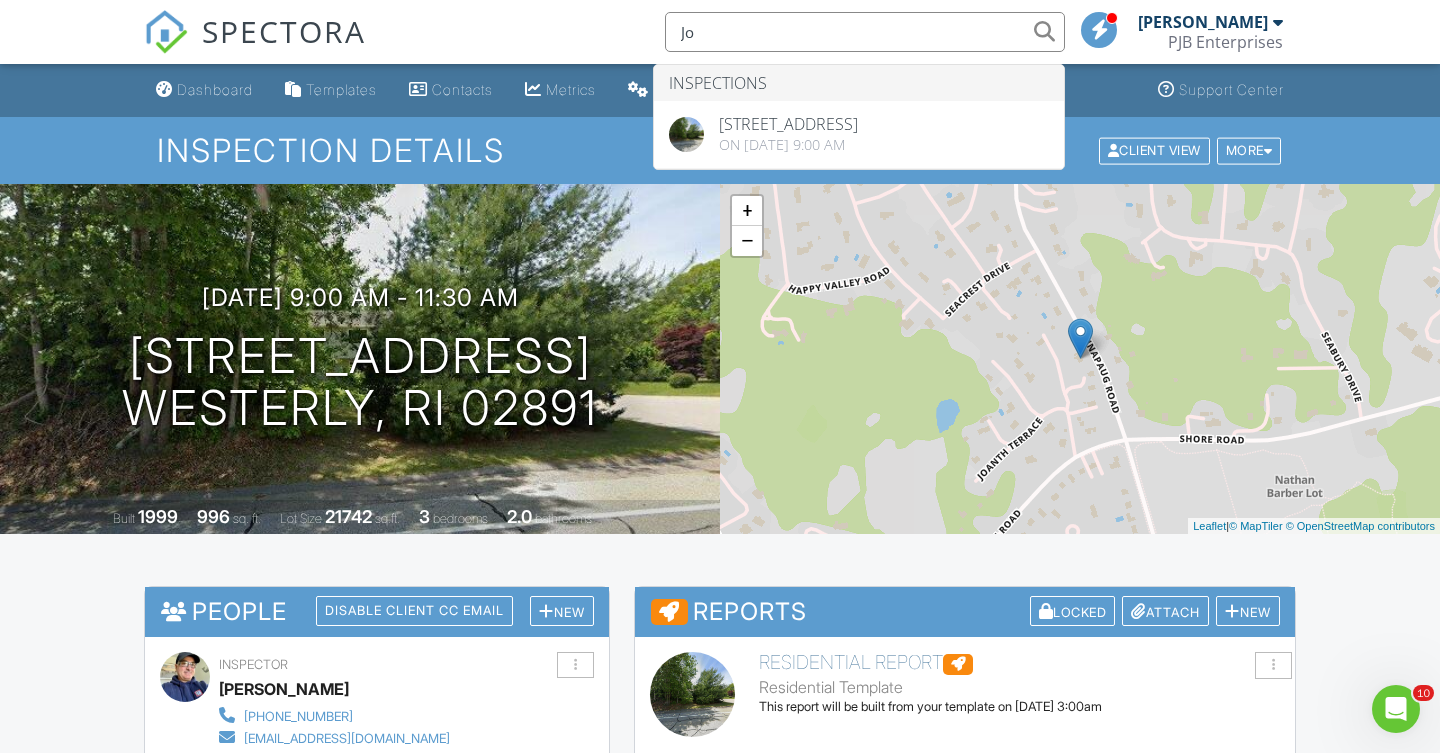type on "J" 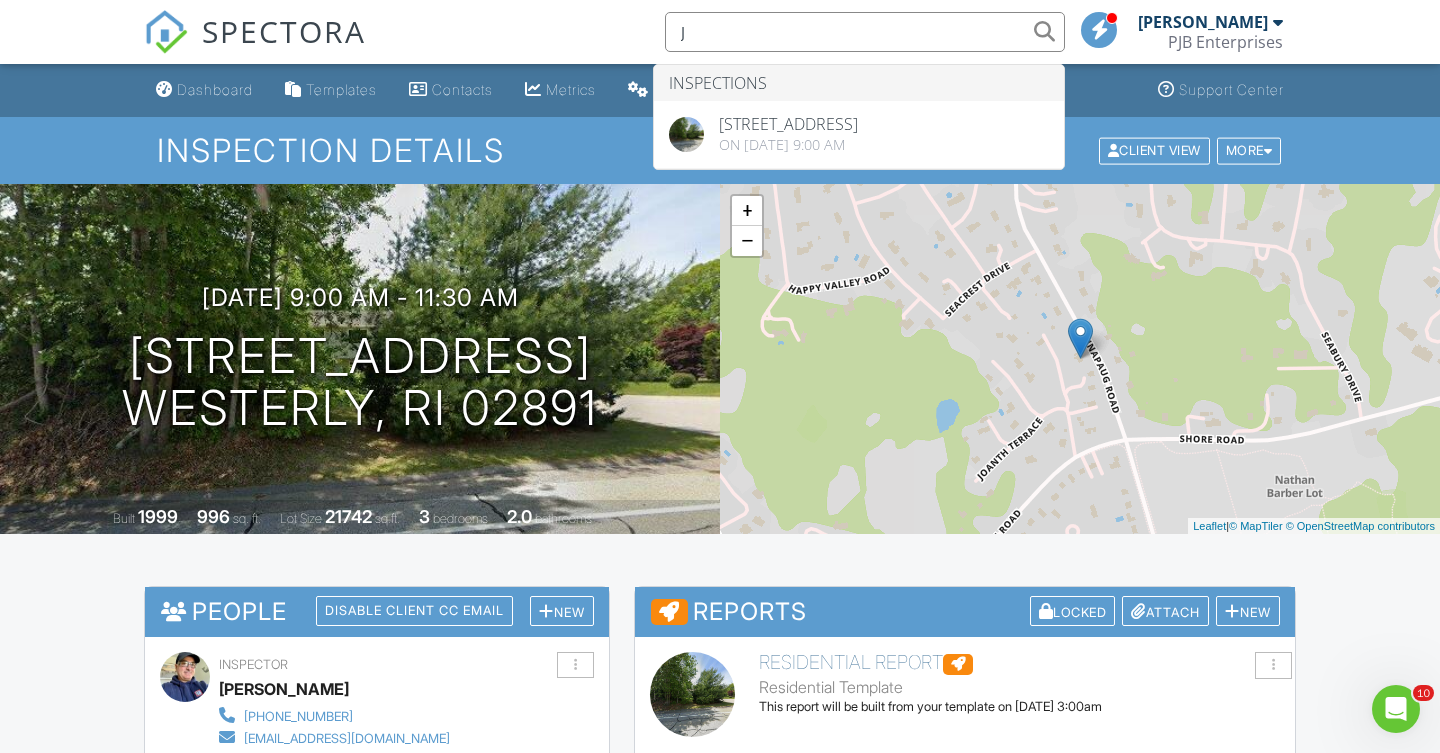 type 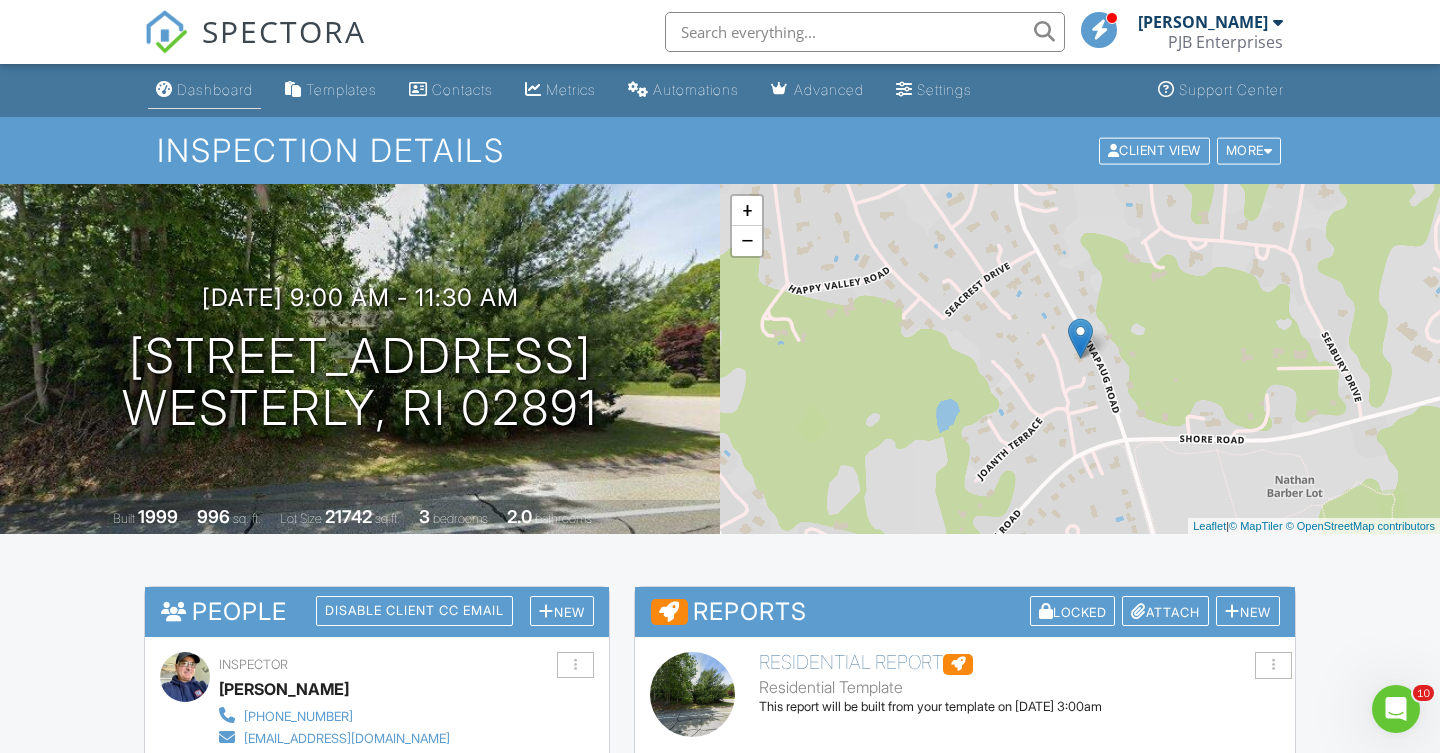 click on "Dashboard" at bounding box center [215, 89] 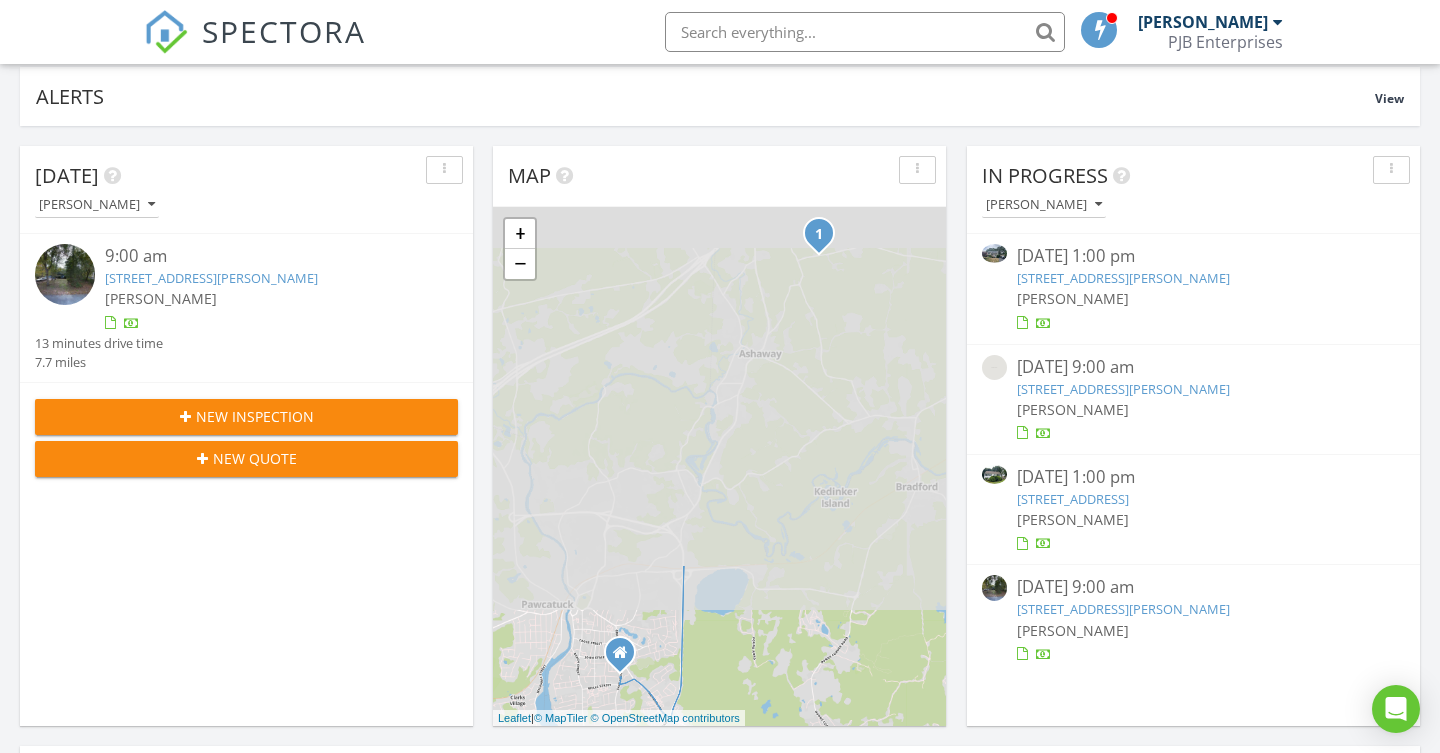scroll, scrollTop: 167, scrollLeft: 0, axis: vertical 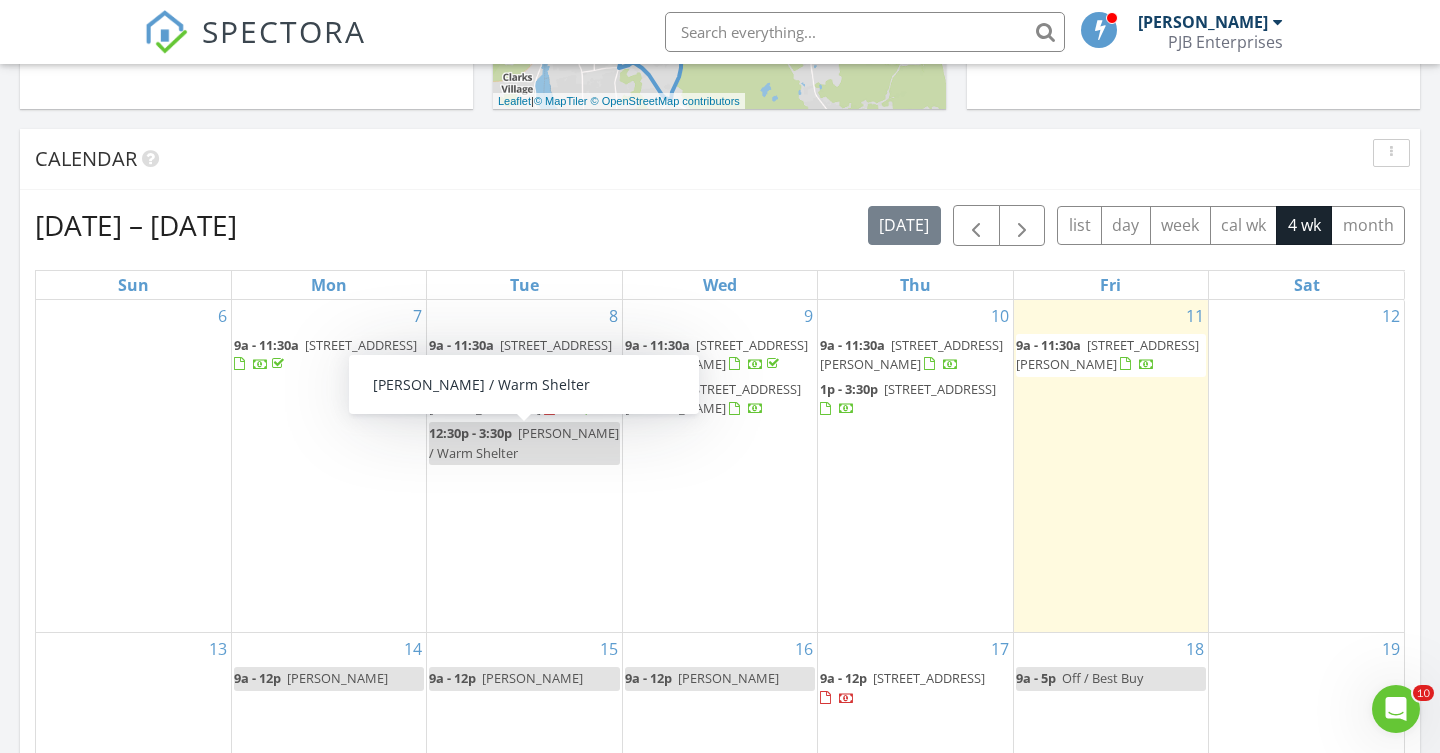 click on "6" at bounding box center [133, 466] 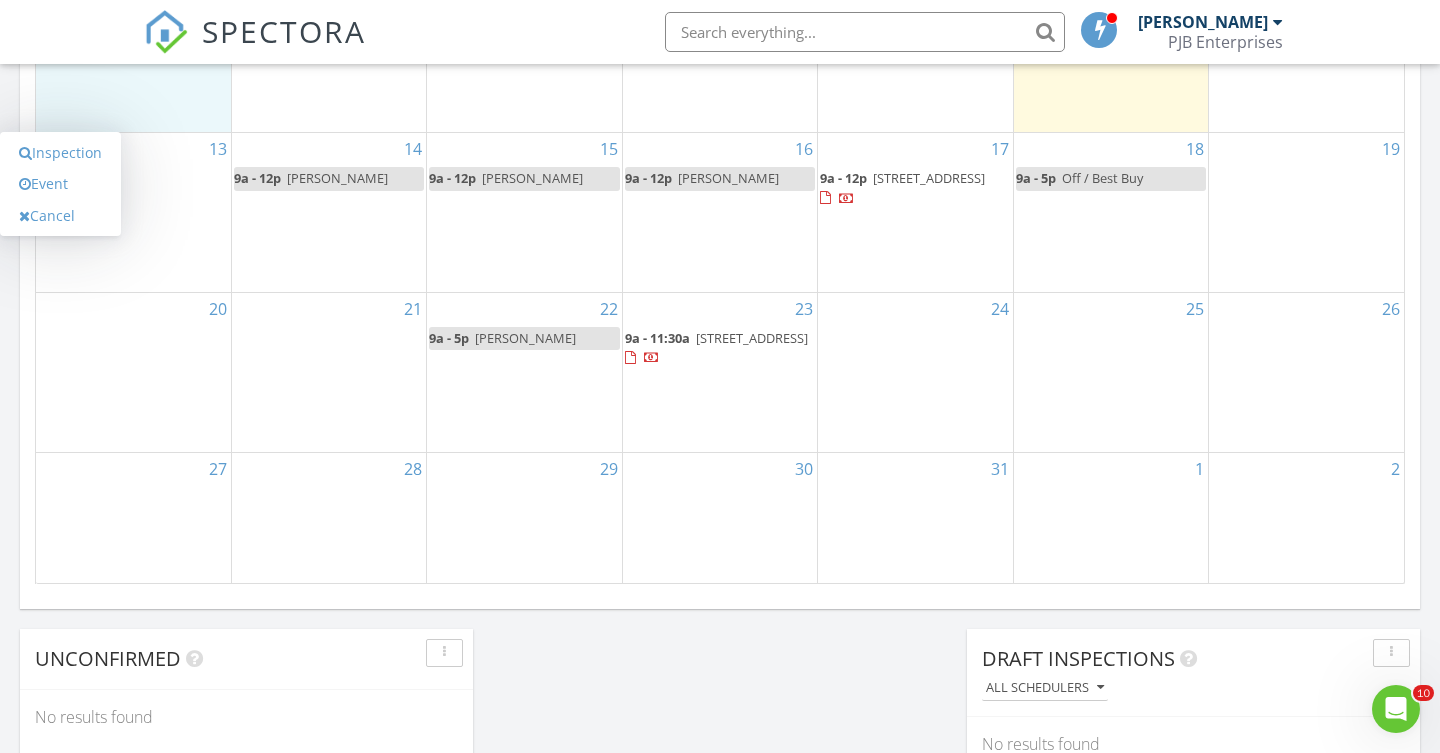 scroll, scrollTop: 1278, scrollLeft: 0, axis: vertical 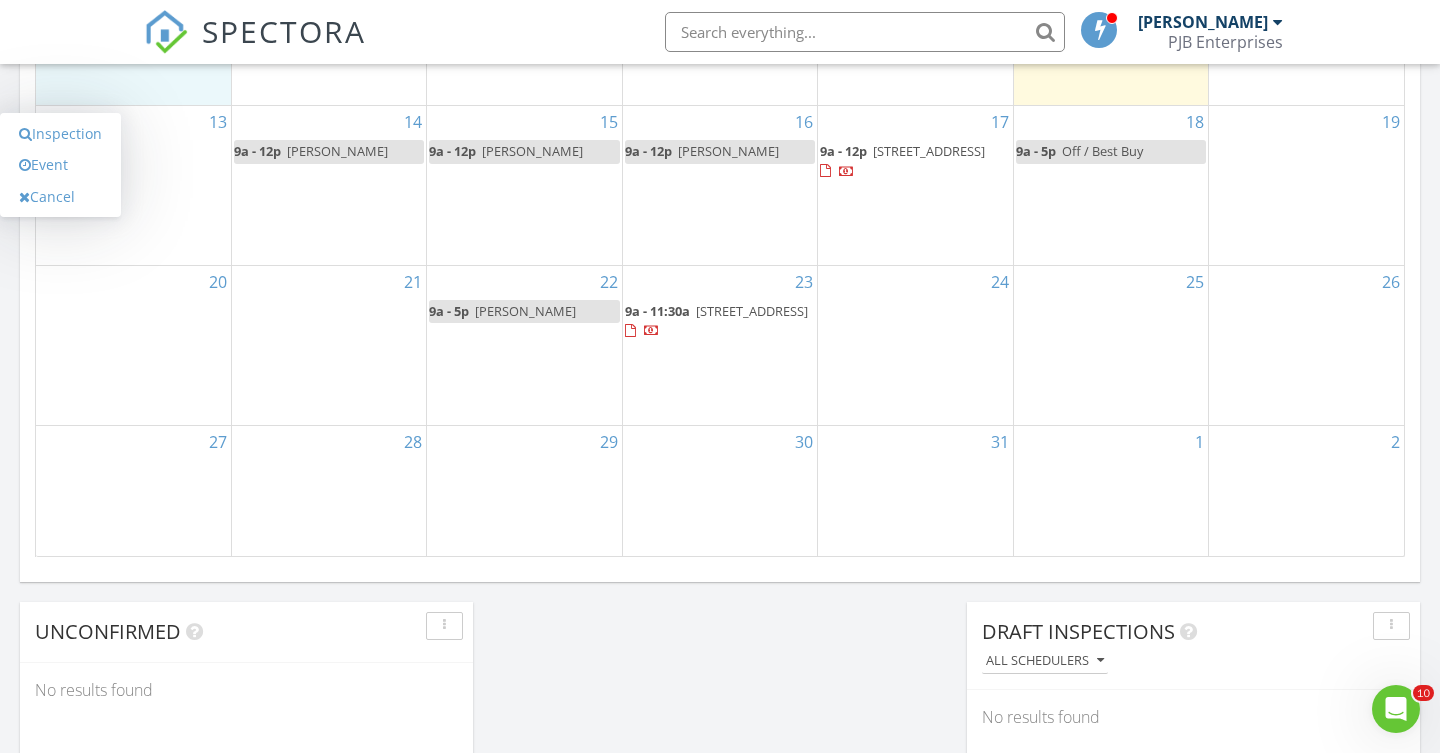 click on "1" at bounding box center [1111, 491] 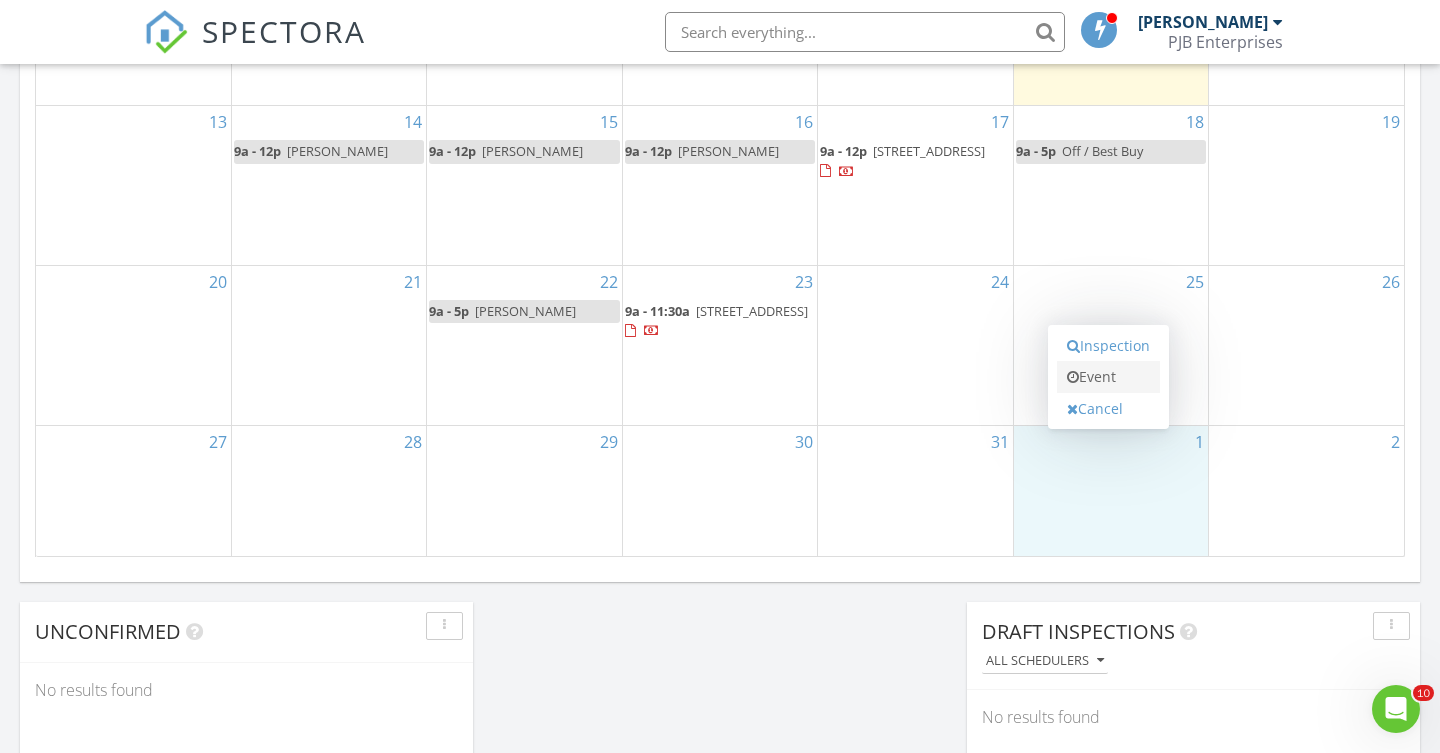 click on "Event" at bounding box center [1108, 377] 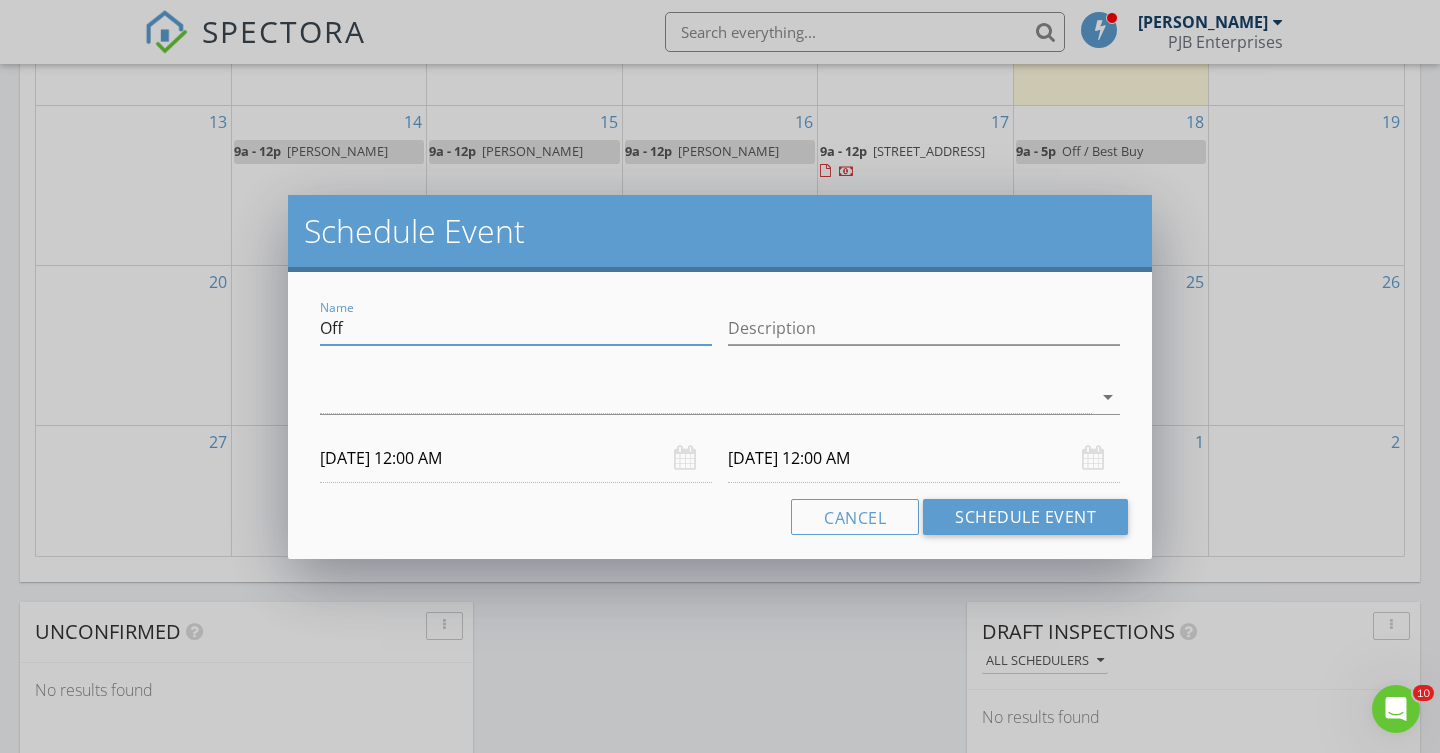 click on "Off" at bounding box center [516, 328] 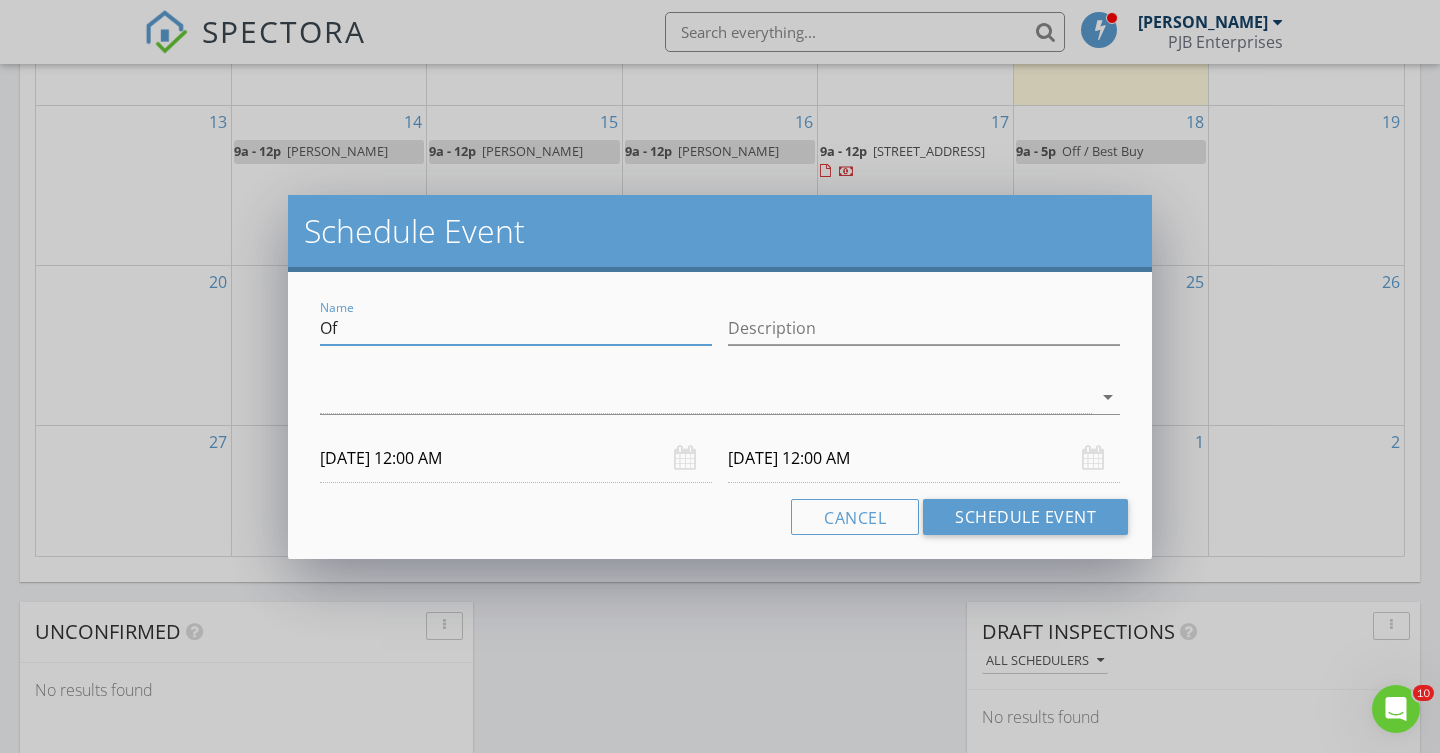 type on "O" 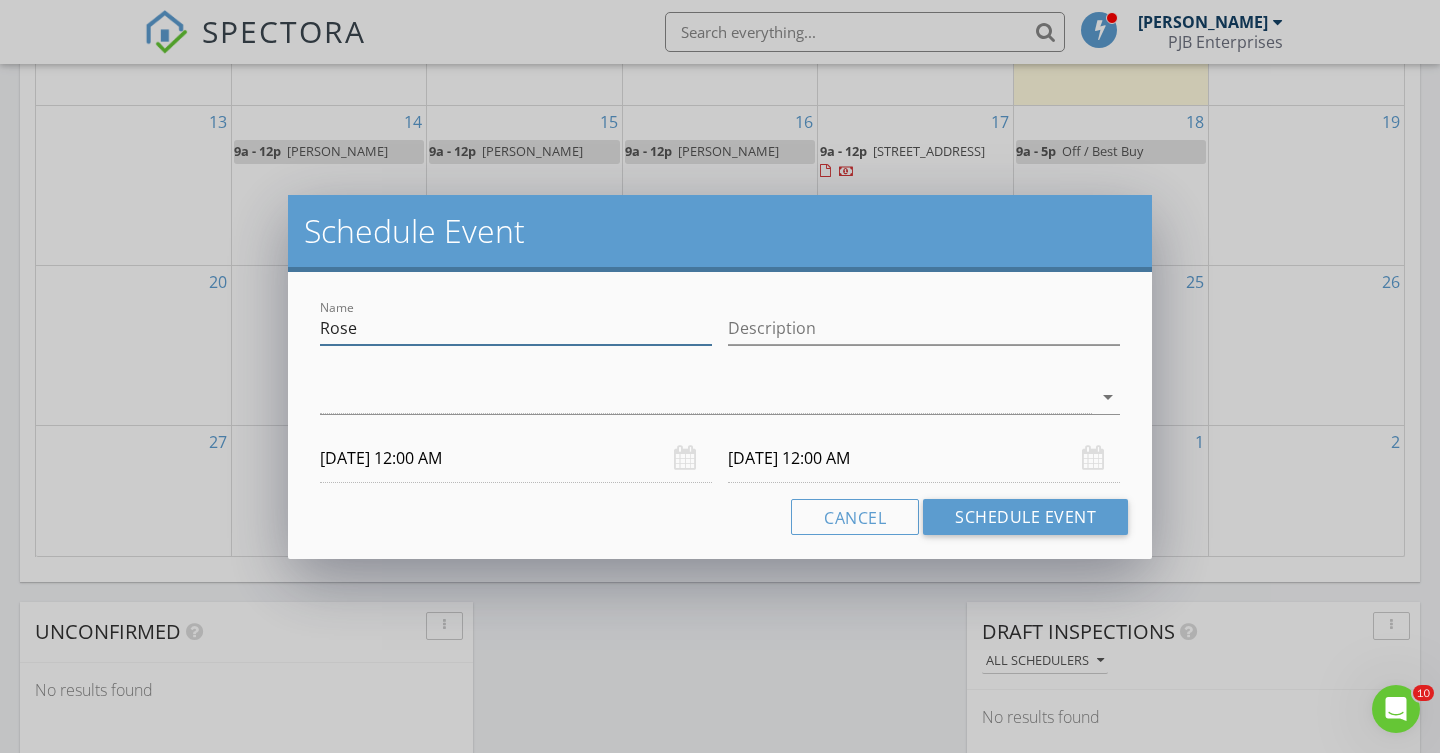 type on "Rosemary Tobin" 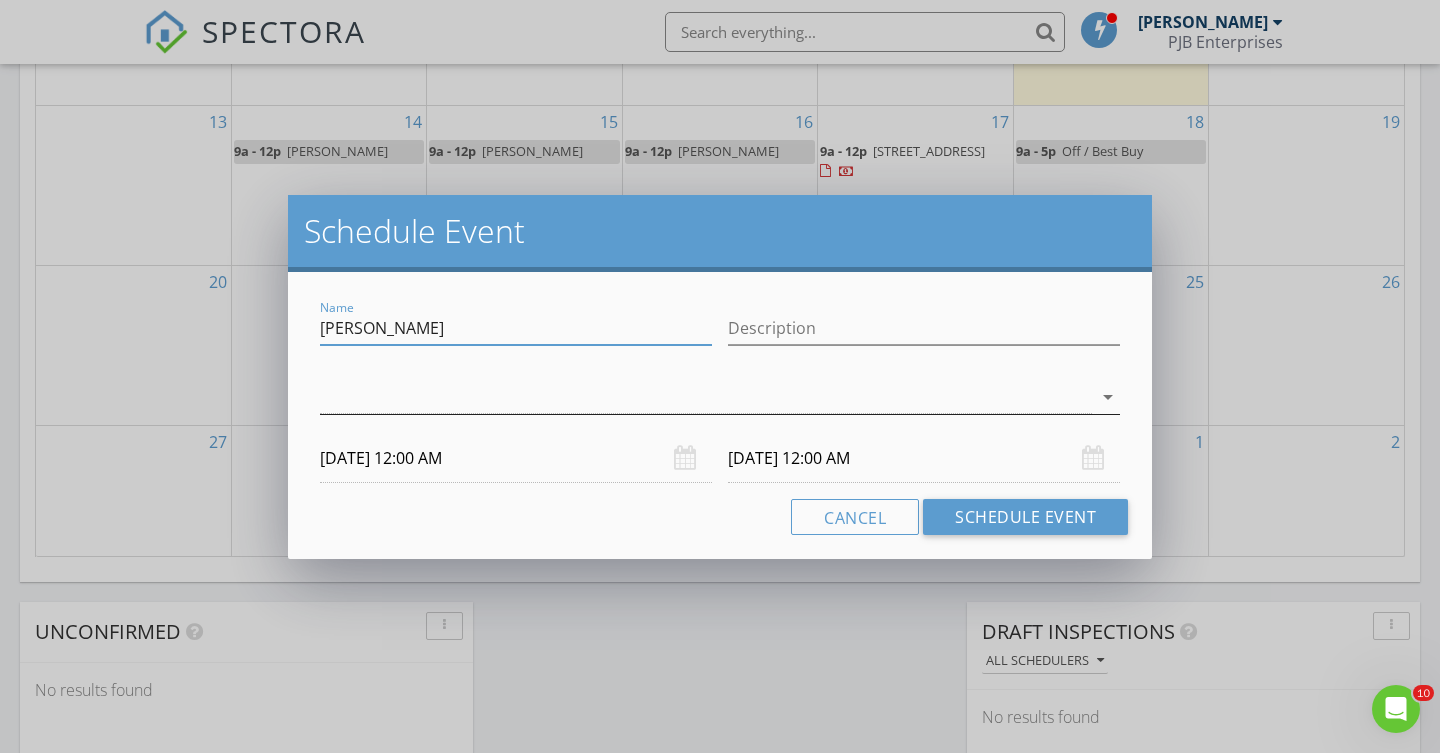 click on "arrow_drop_down" at bounding box center [1106, 397] 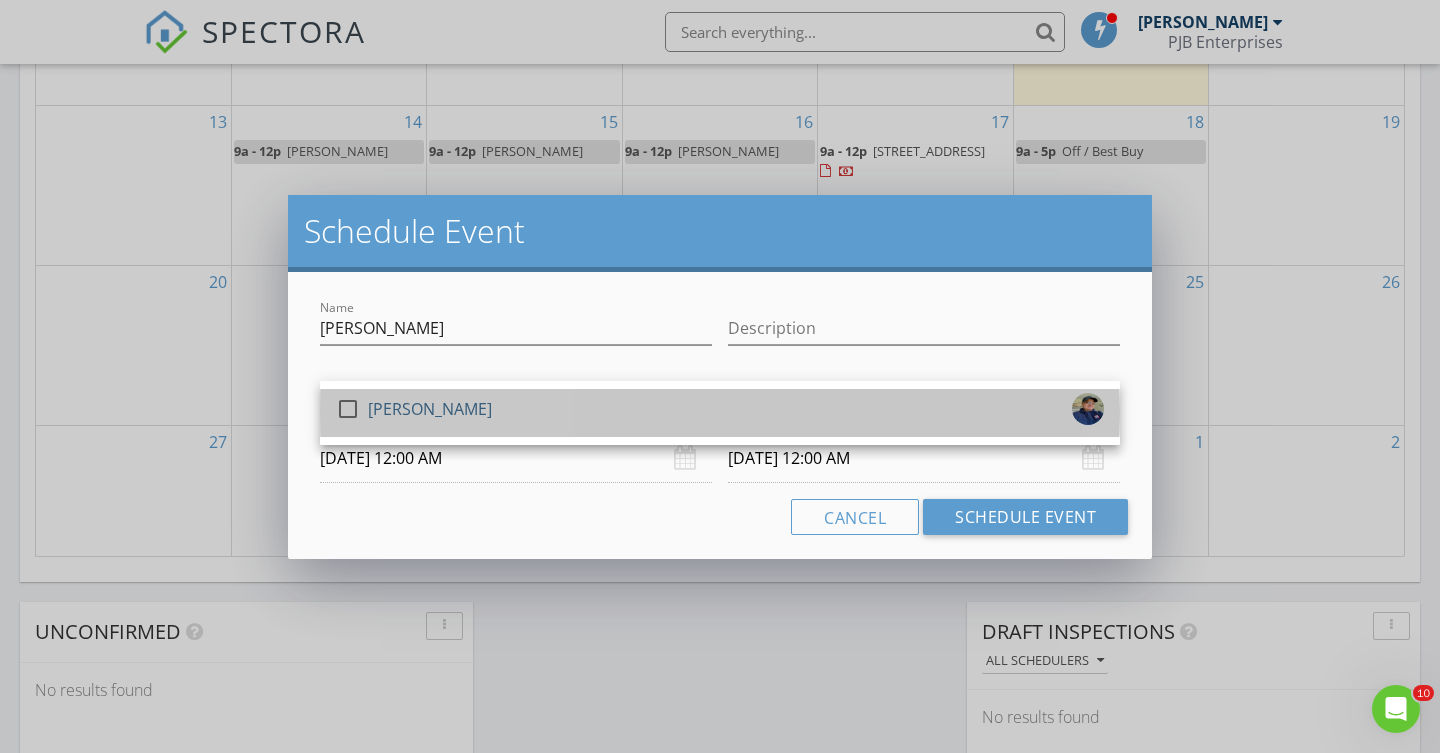 click at bounding box center [1088, 409] 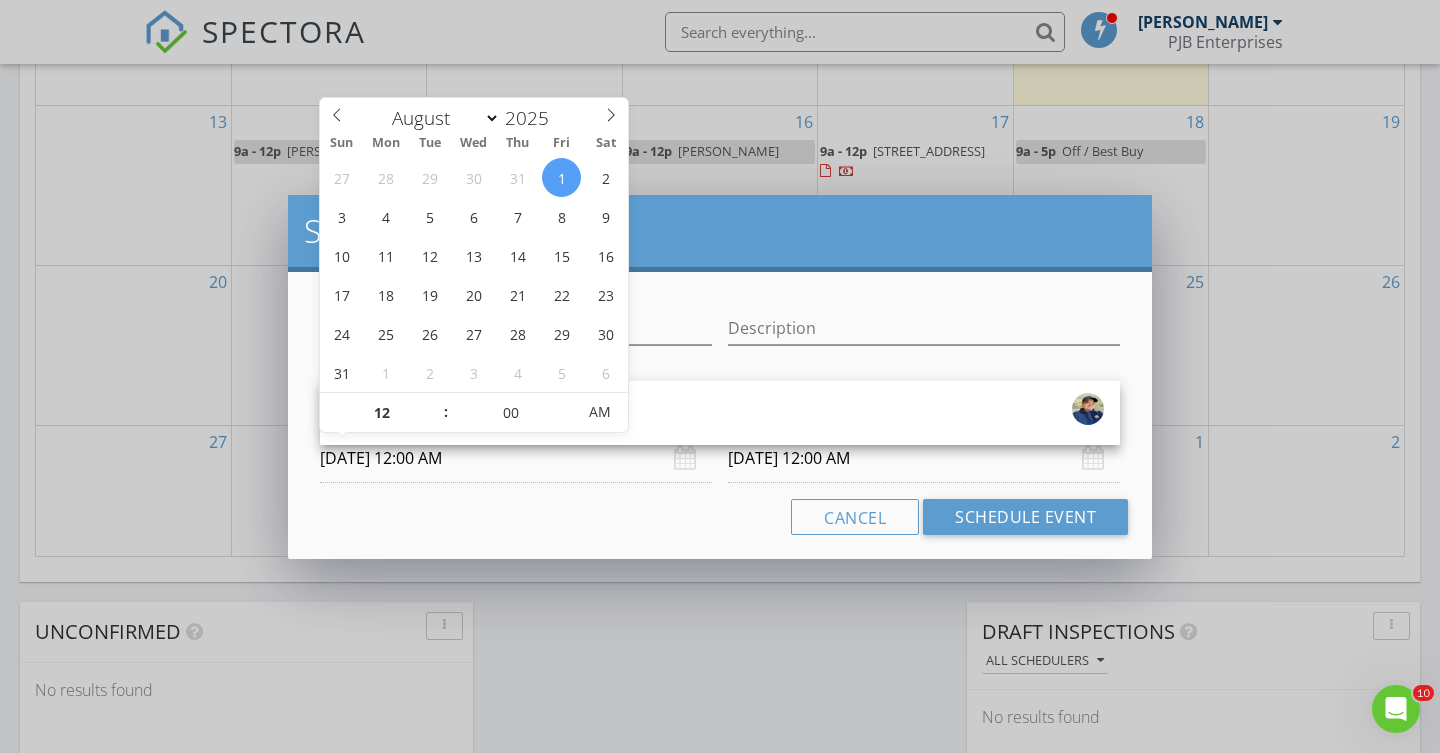 click on "08/01/2025 12:00 AM" at bounding box center [516, 458] 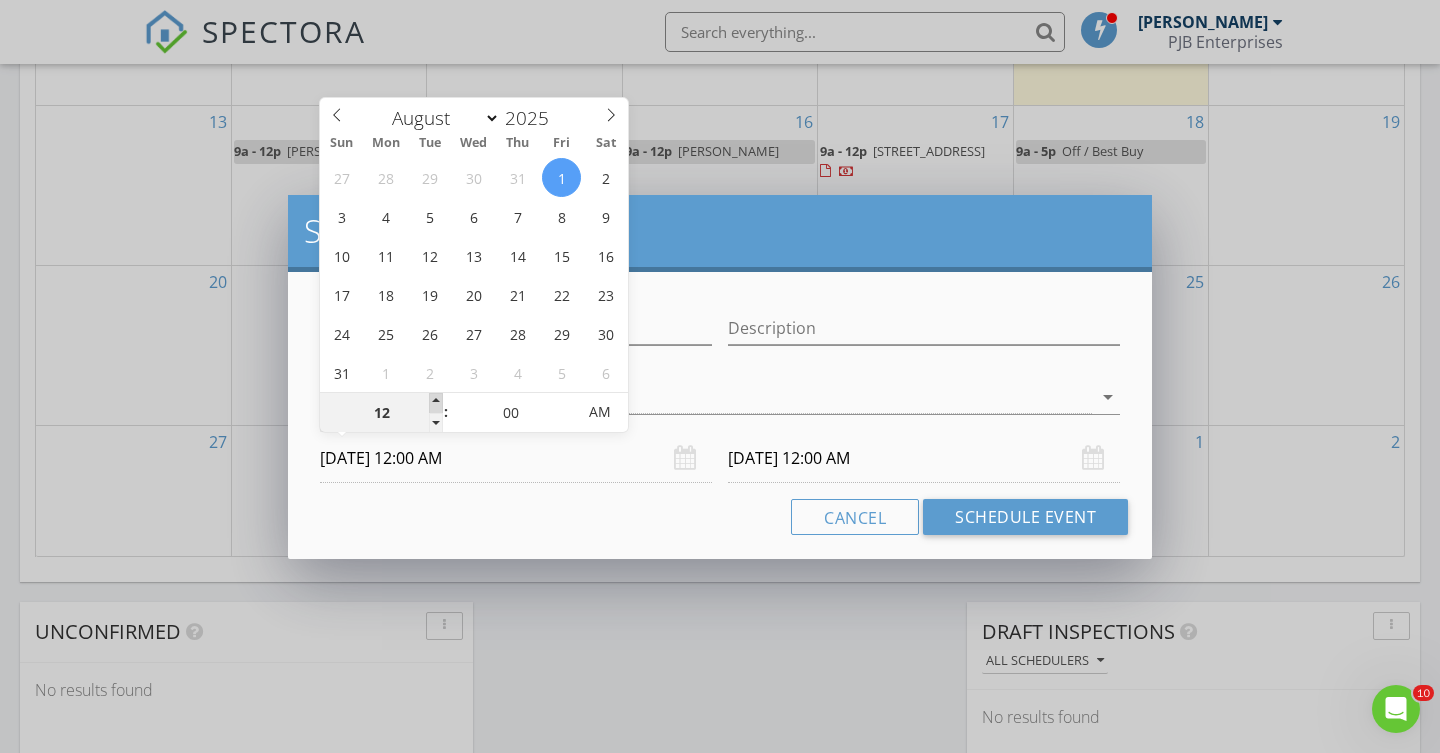 type on "01" 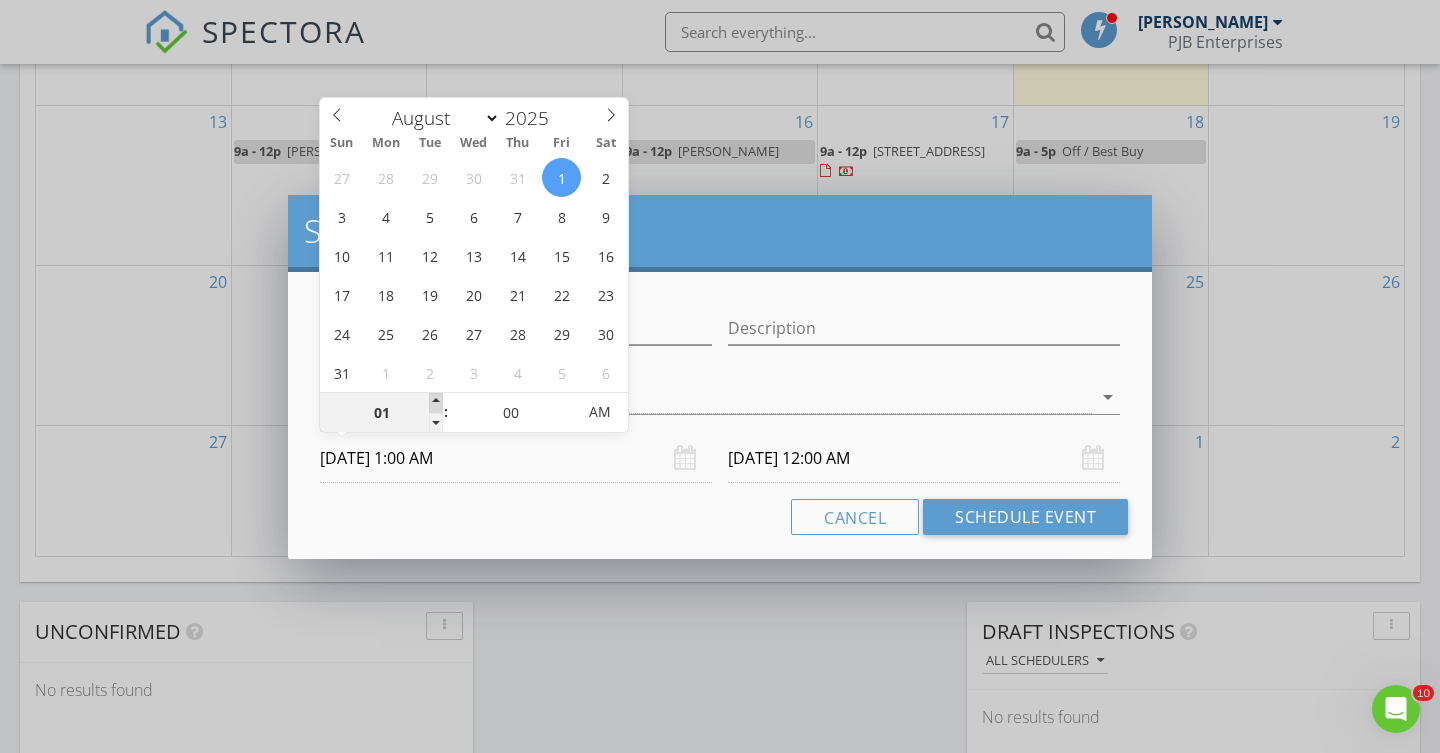 type on "08/02/2025 1:00 AM" 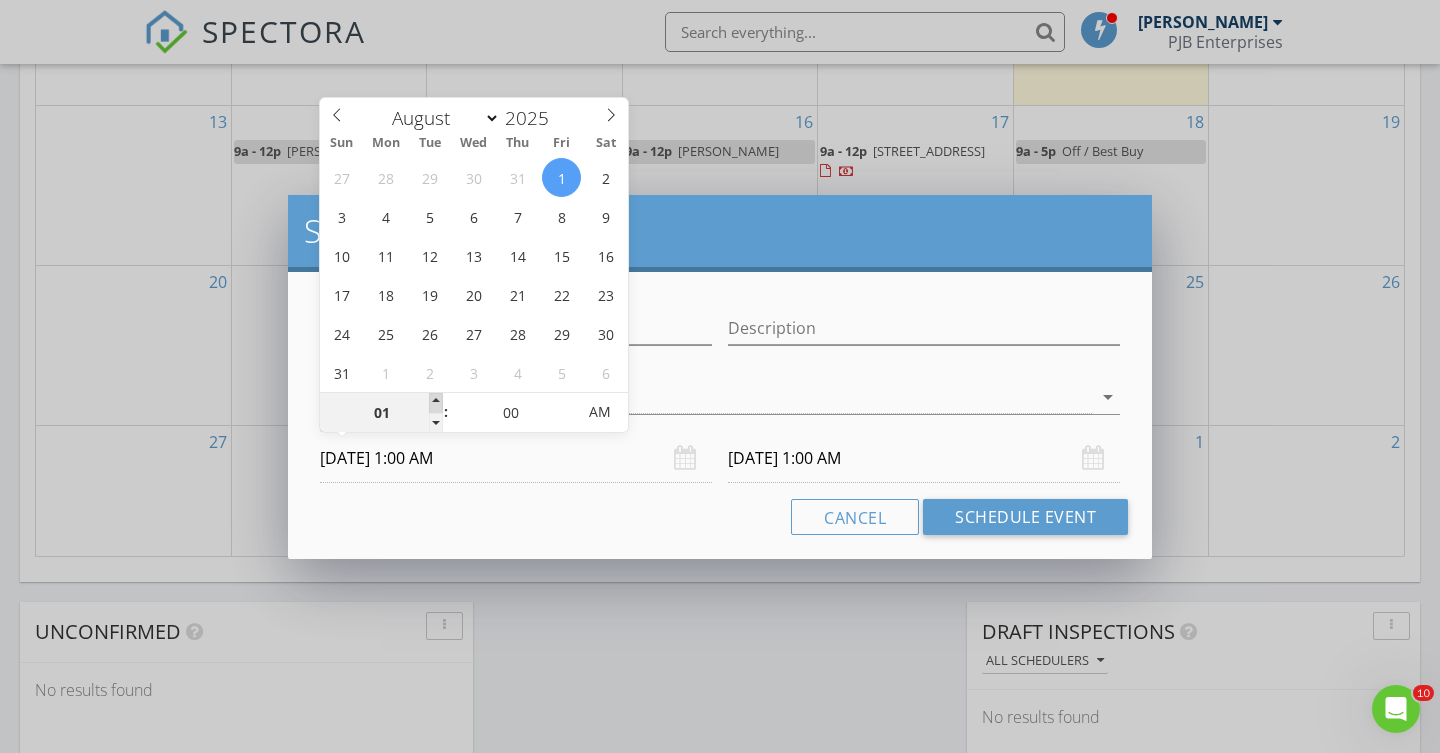 drag, startPoint x: 429, startPoint y: 409, endPoint x: 440, endPoint y: 399, distance: 14.866069 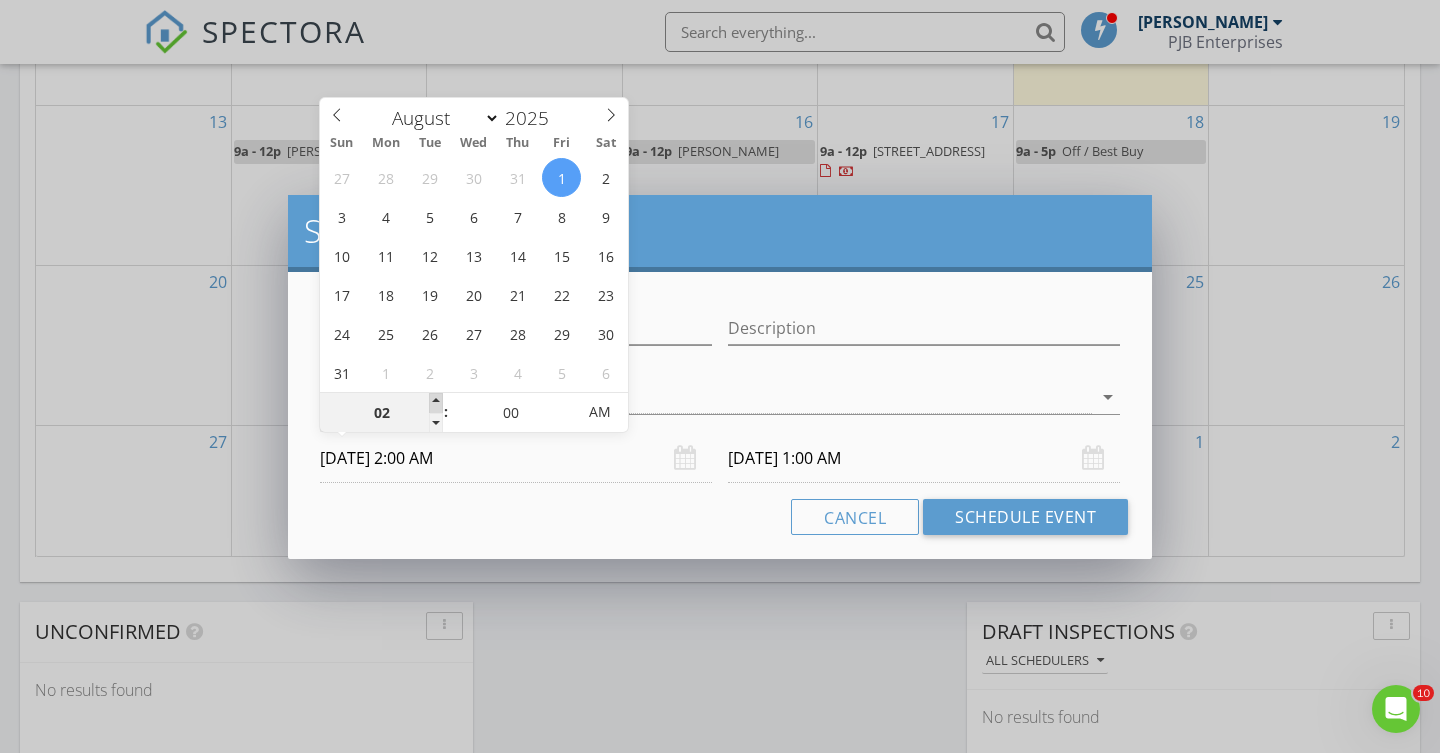 click at bounding box center (436, 403) 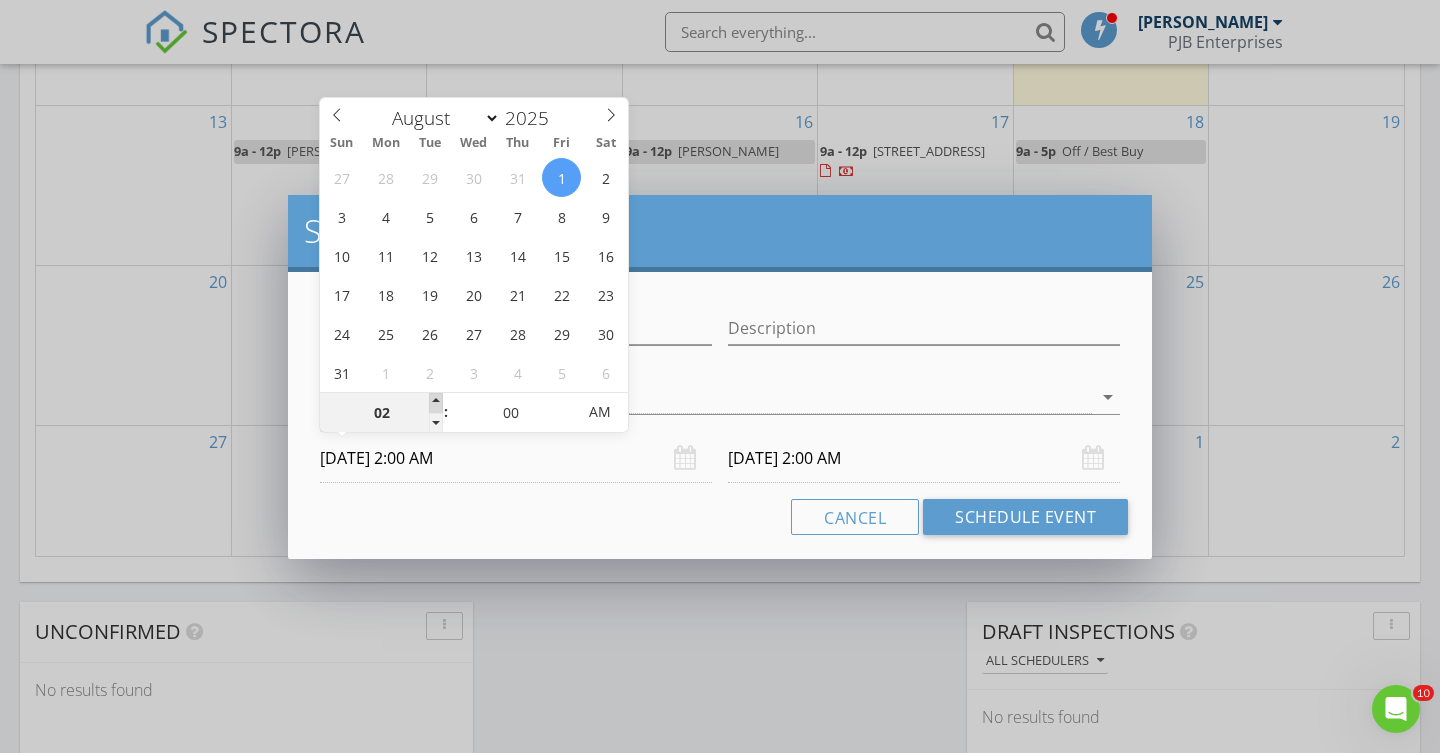 type on "03" 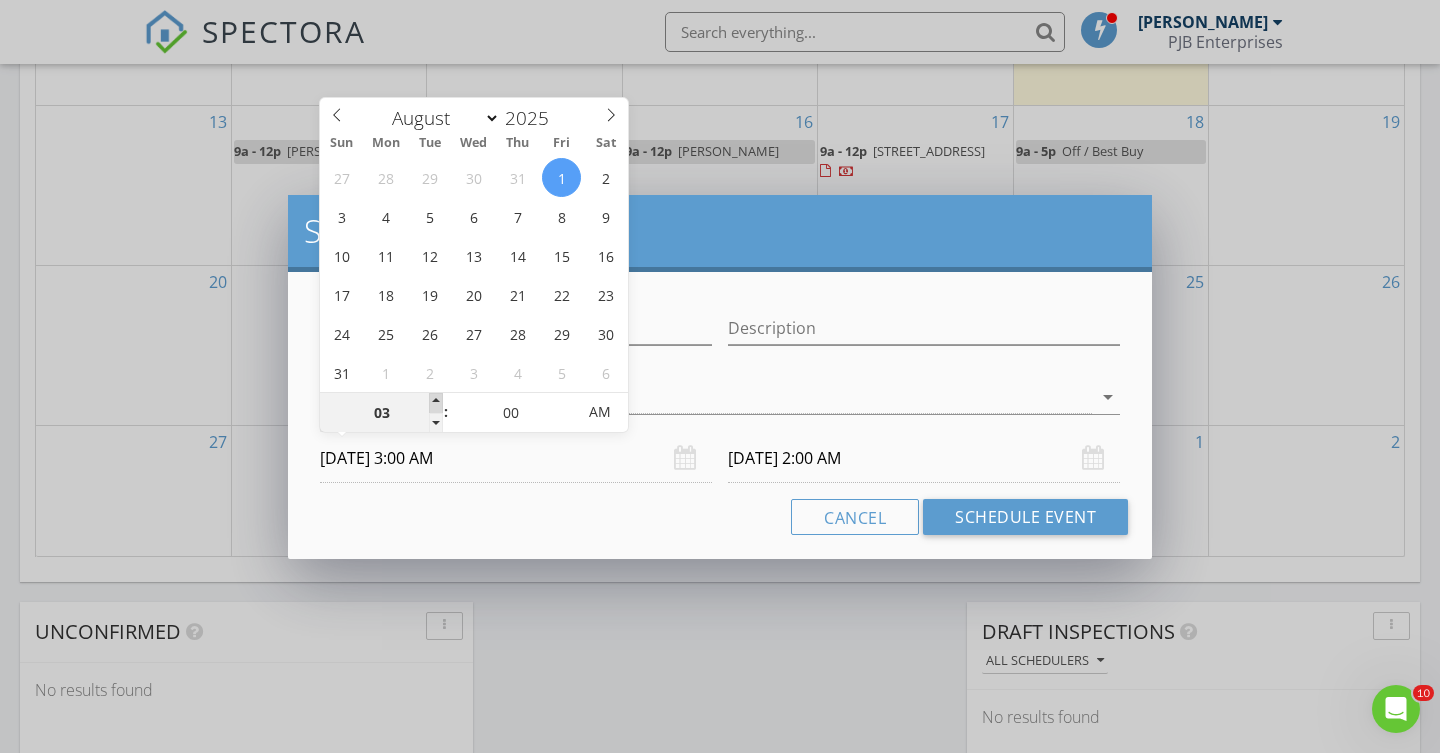 click at bounding box center [436, 403] 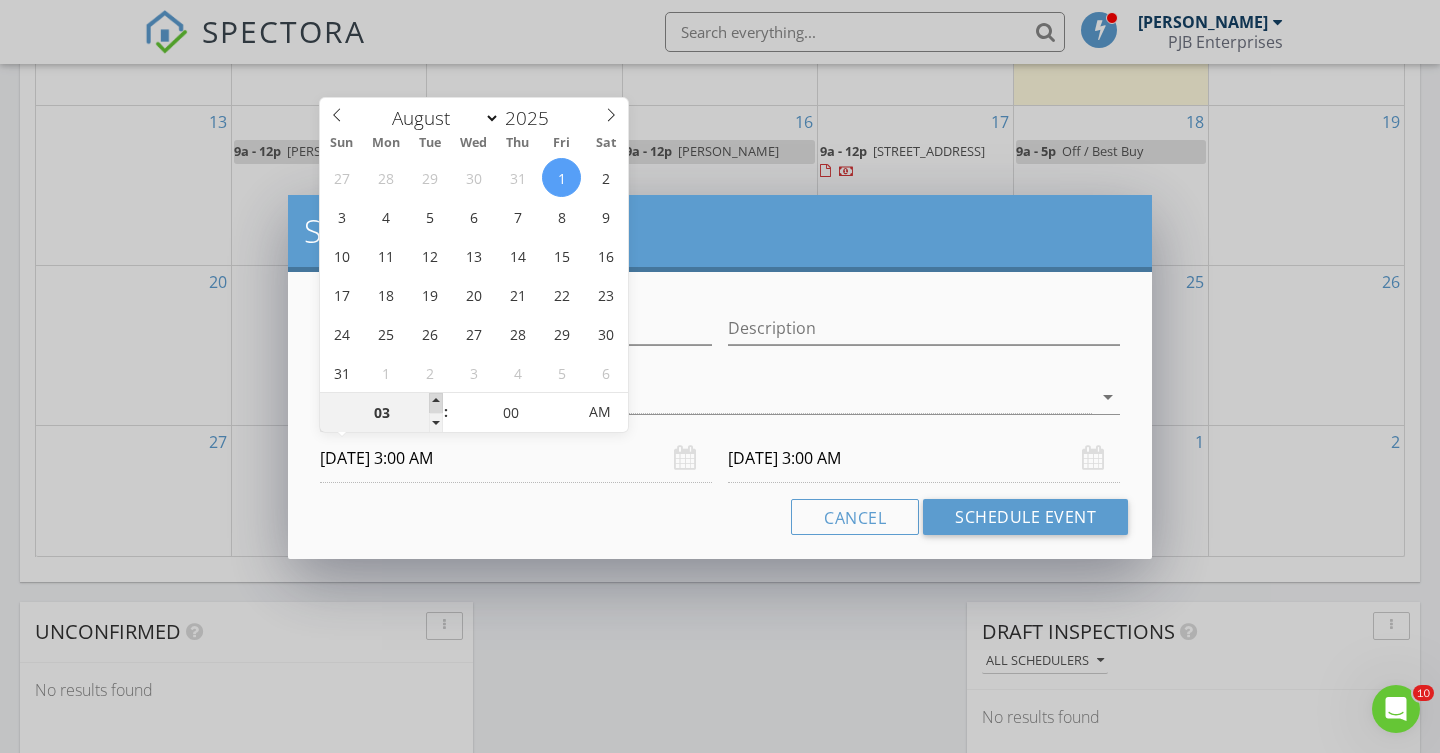 type on "04" 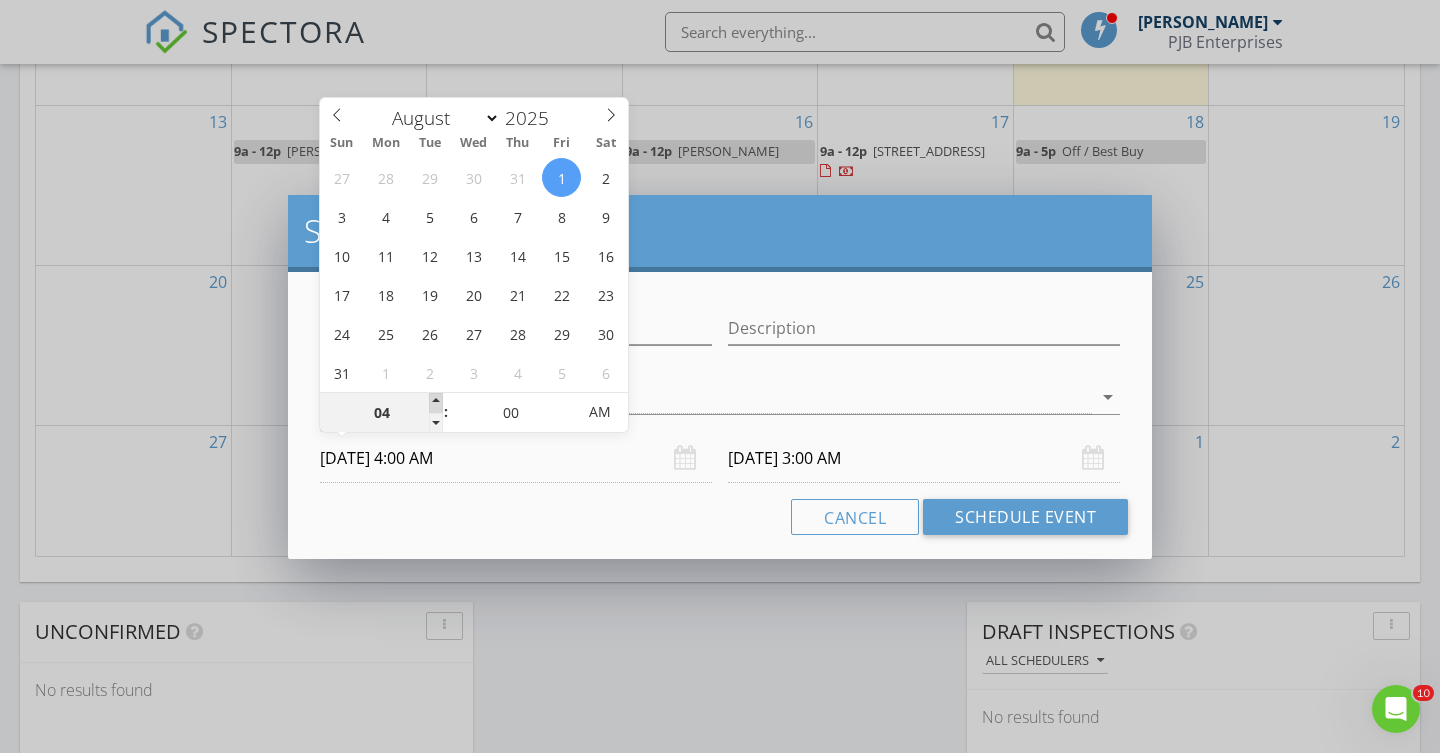 click at bounding box center (436, 403) 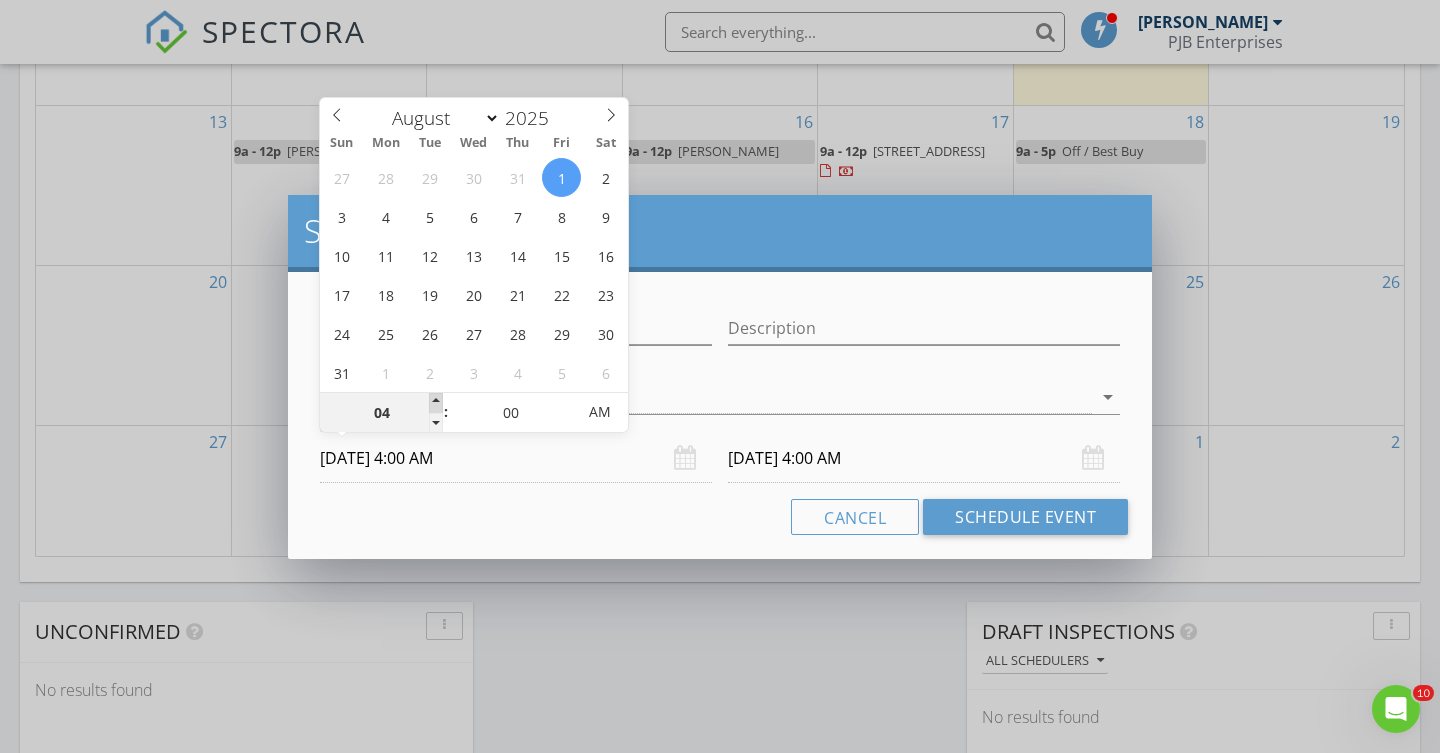 type on "05" 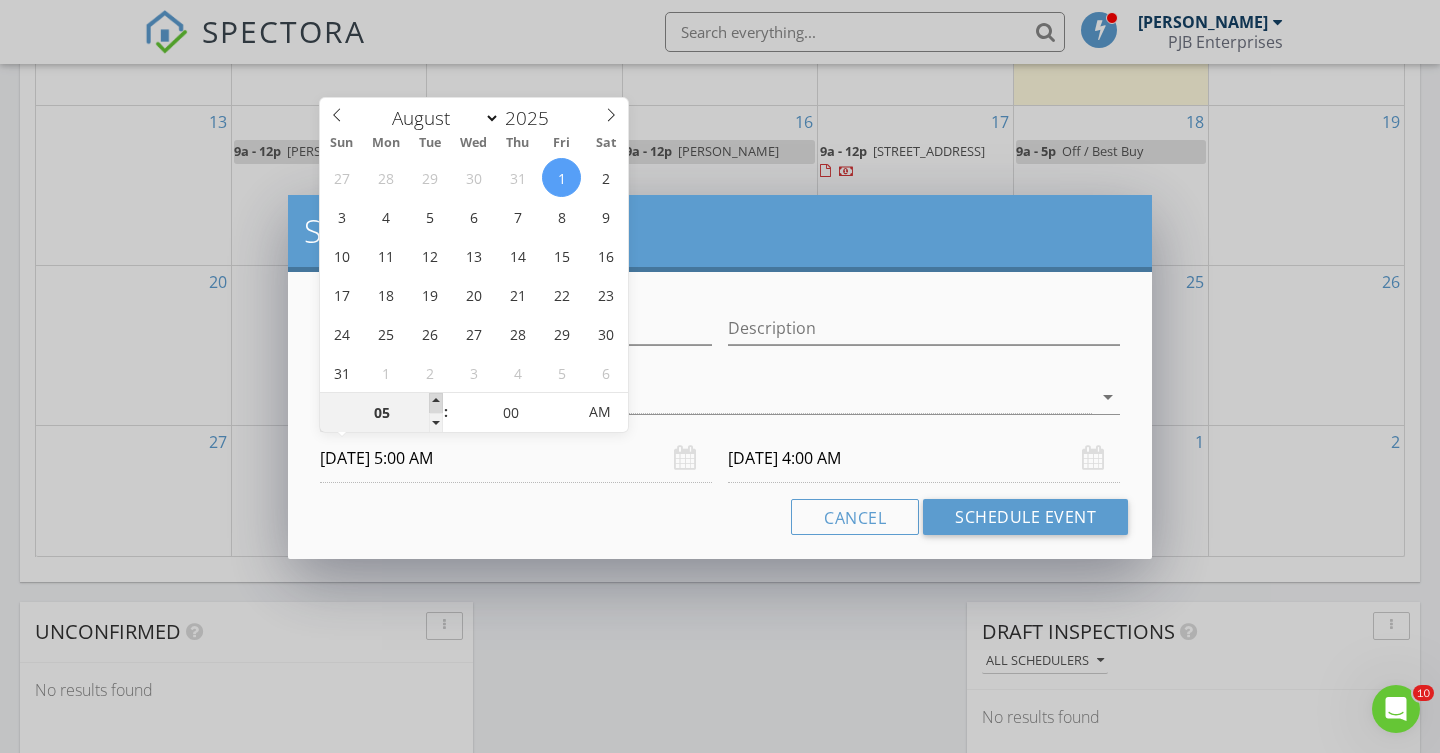 click at bounding box center (436, 403) 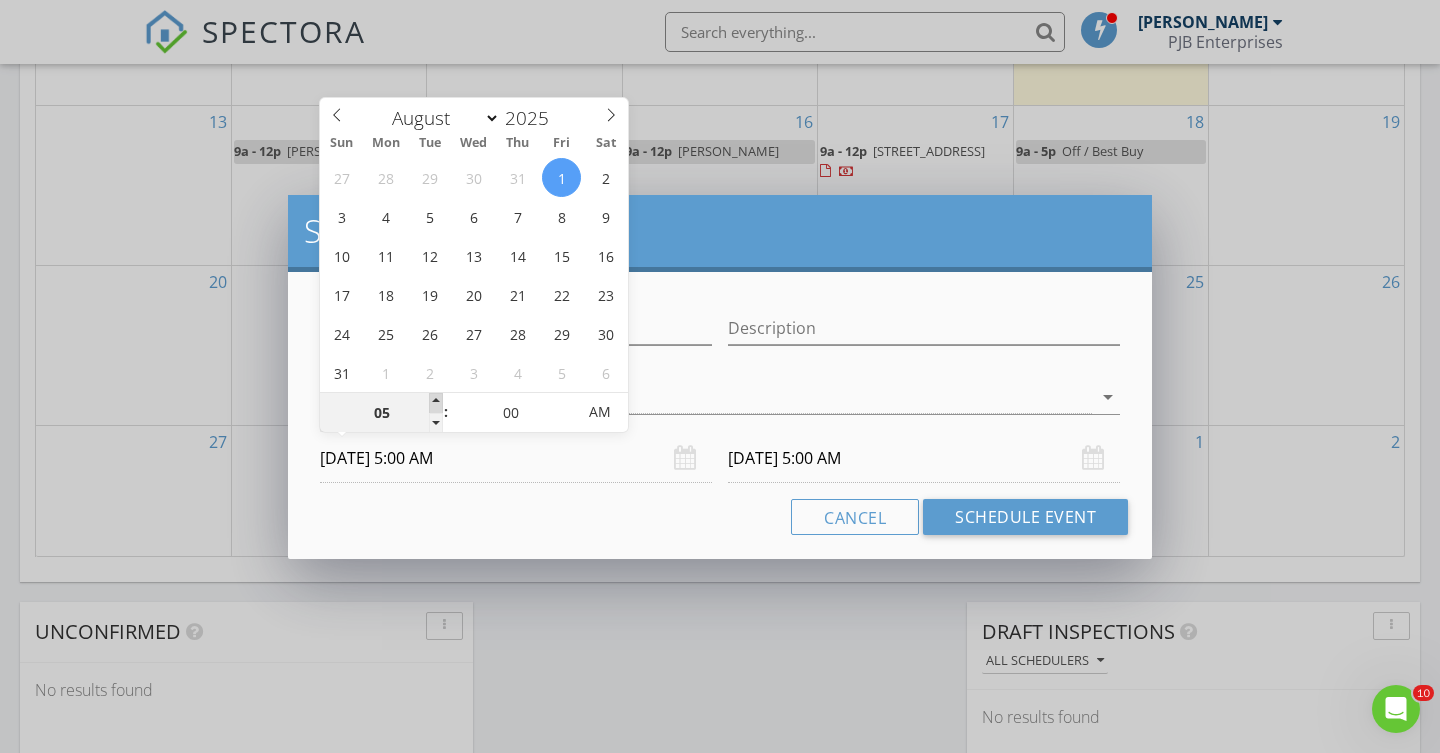 type on "06" 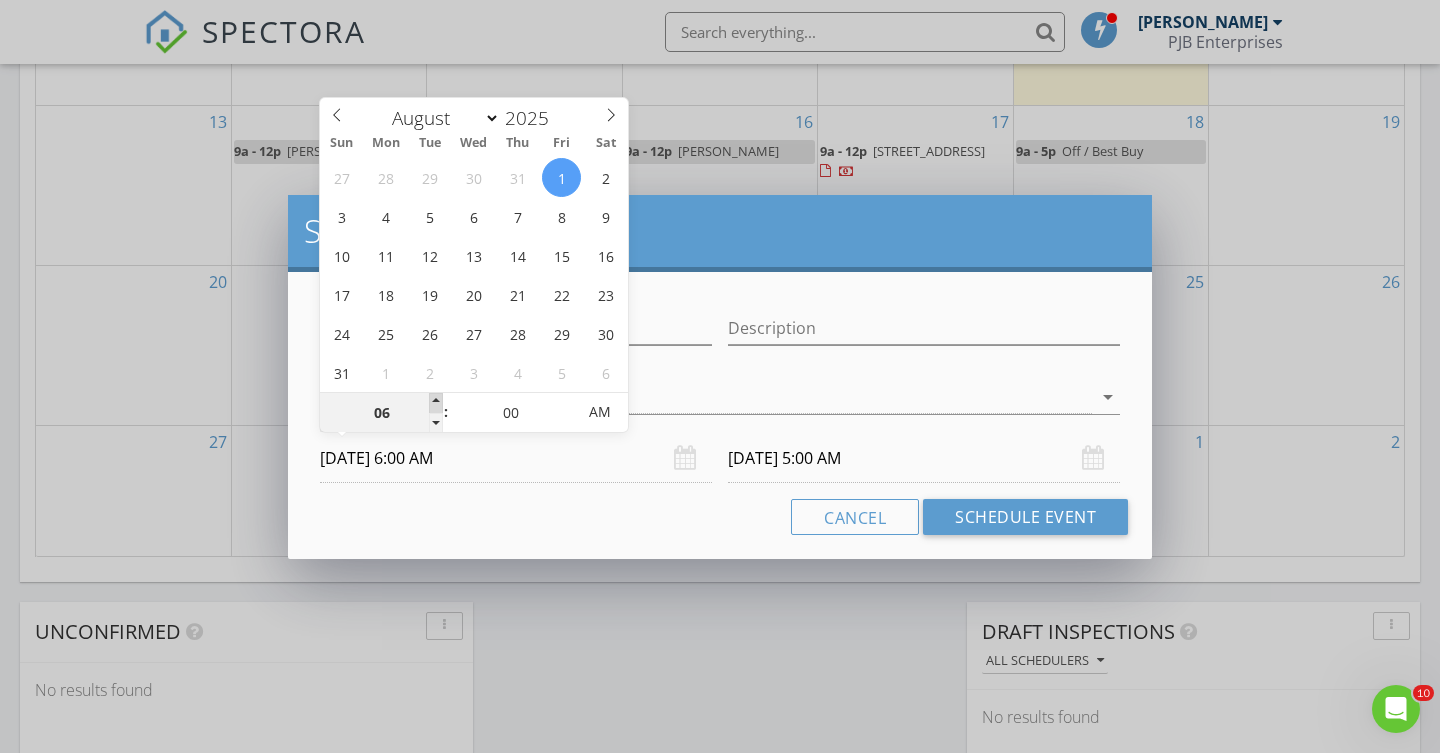 click at bounding box center [436, 403] 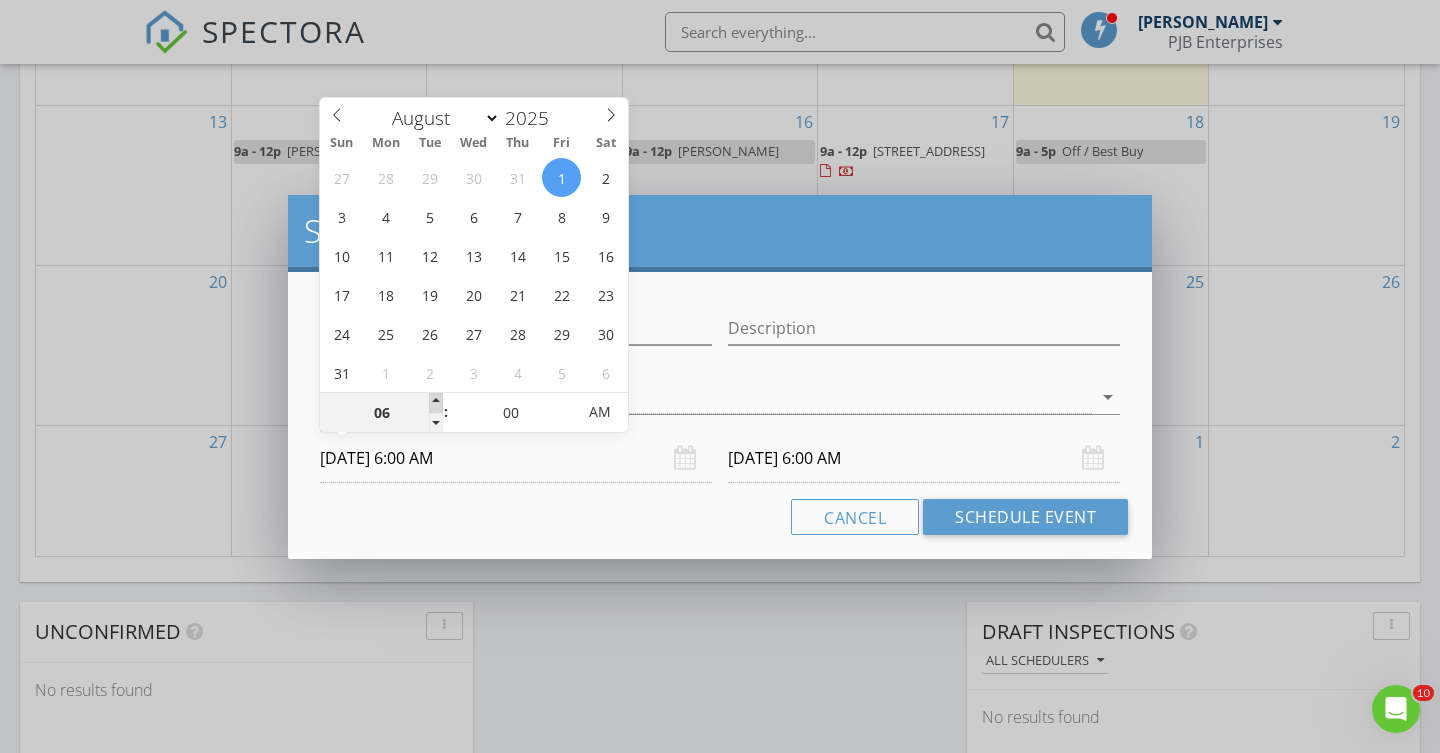 type on "07" 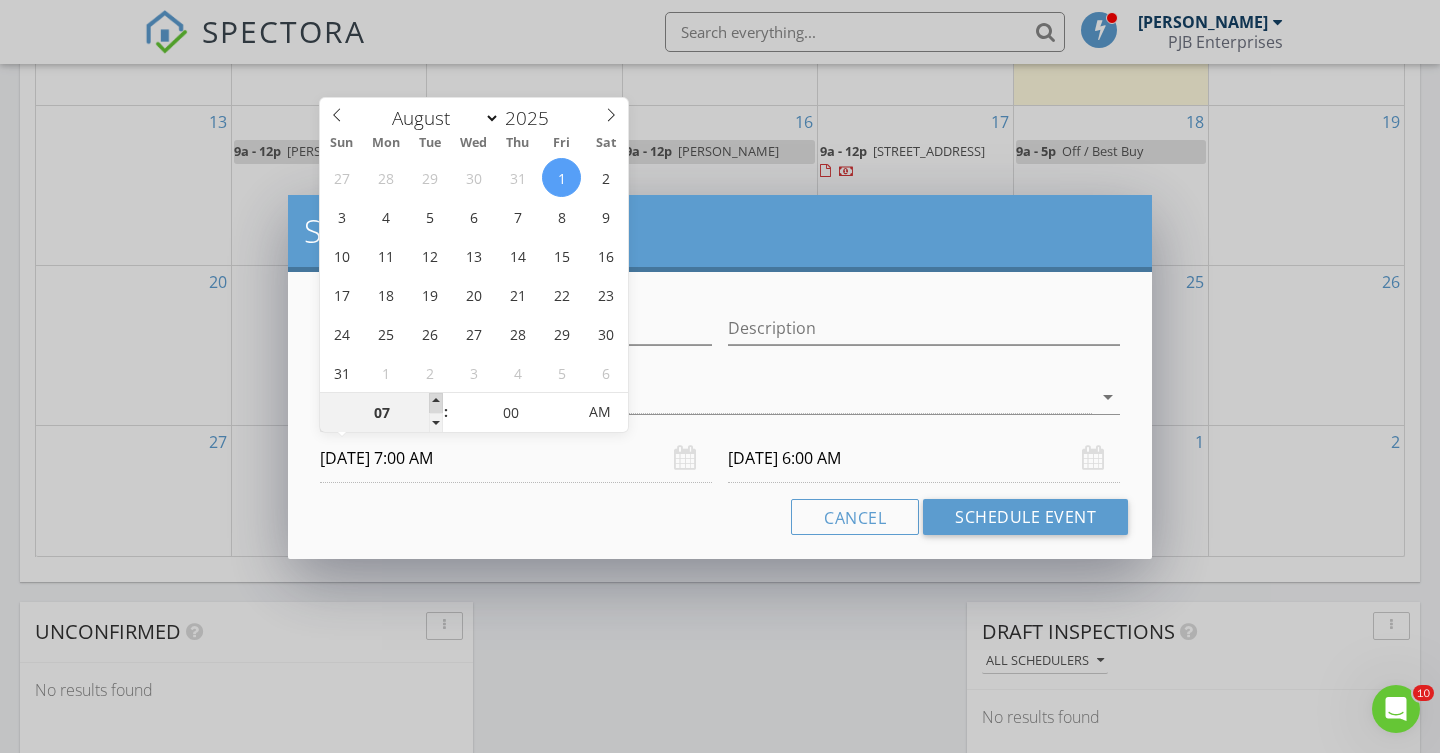 click at bounding box center [436, 403] 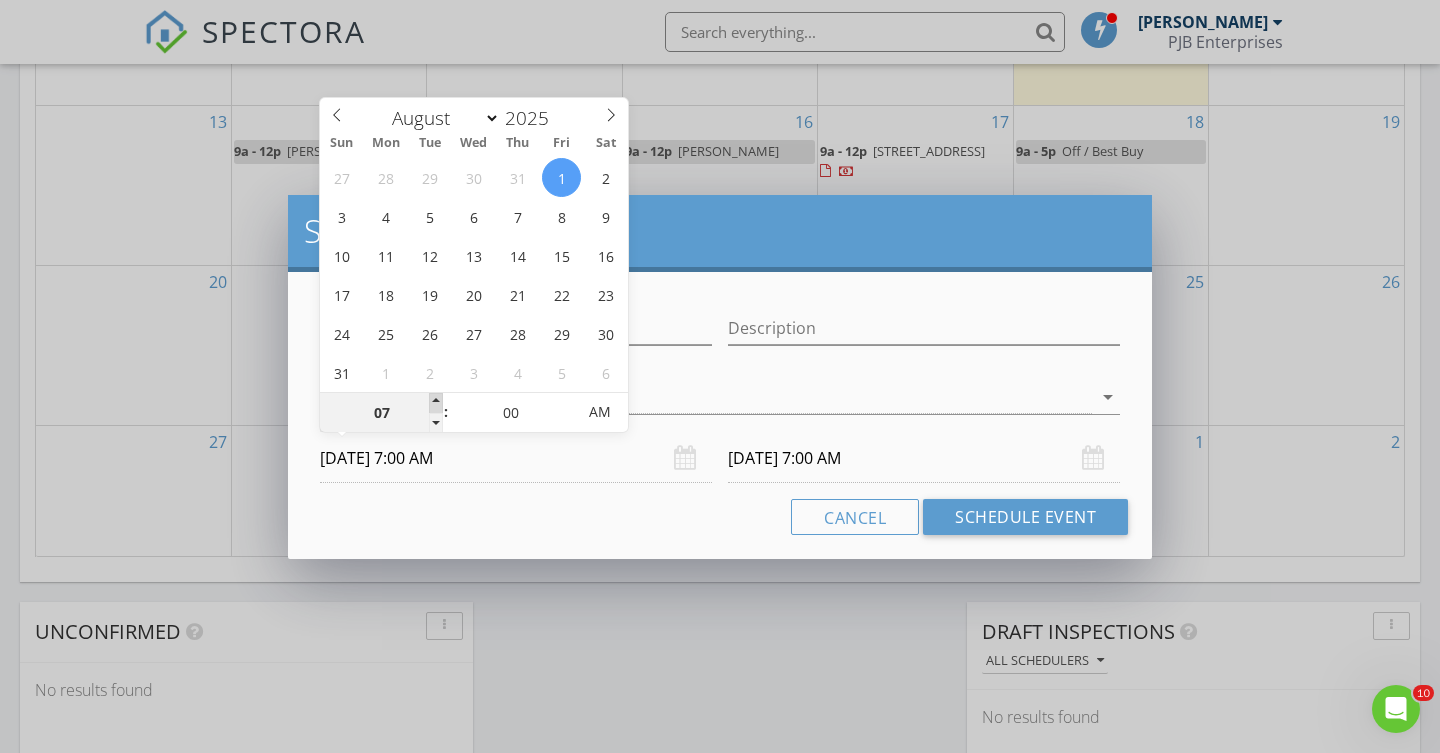 type on "08" 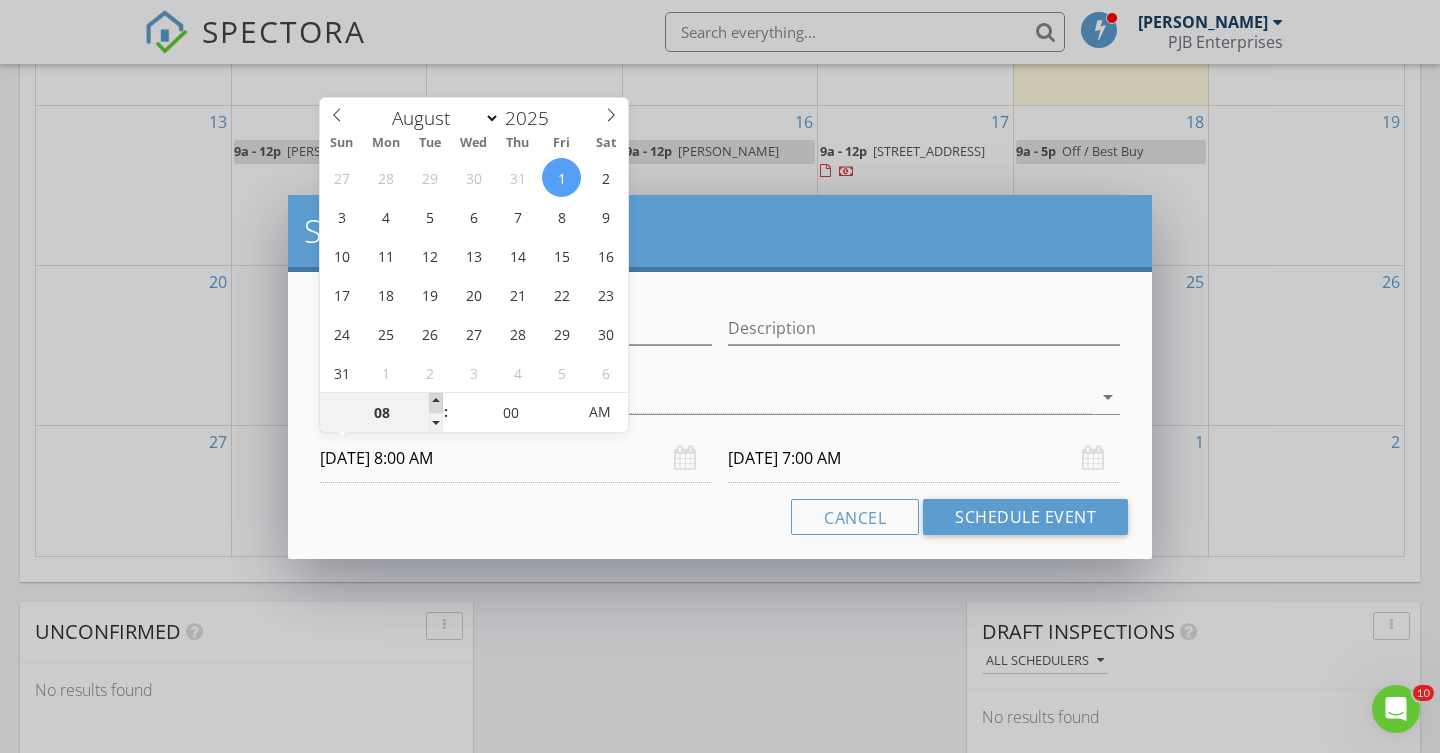 click at bounding box center [436, 403] 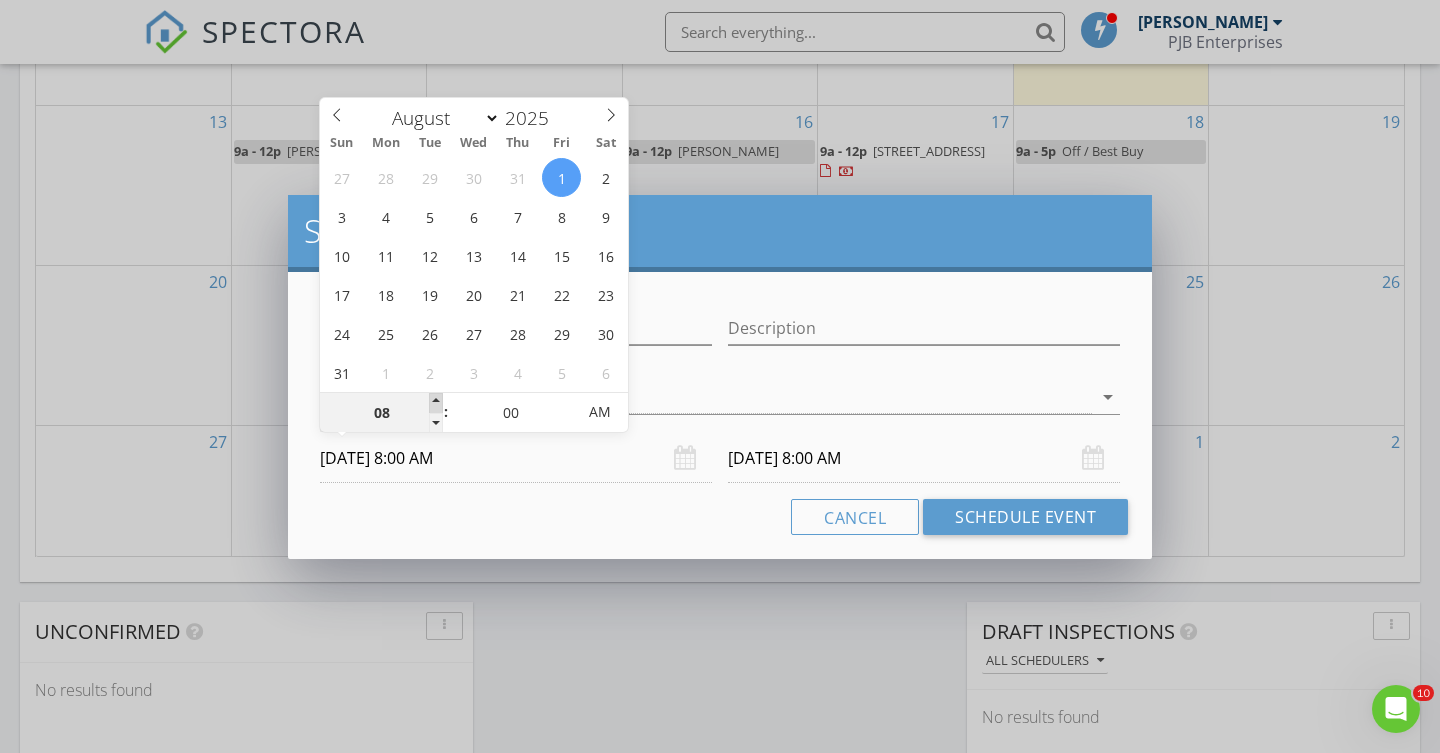 type on "09" 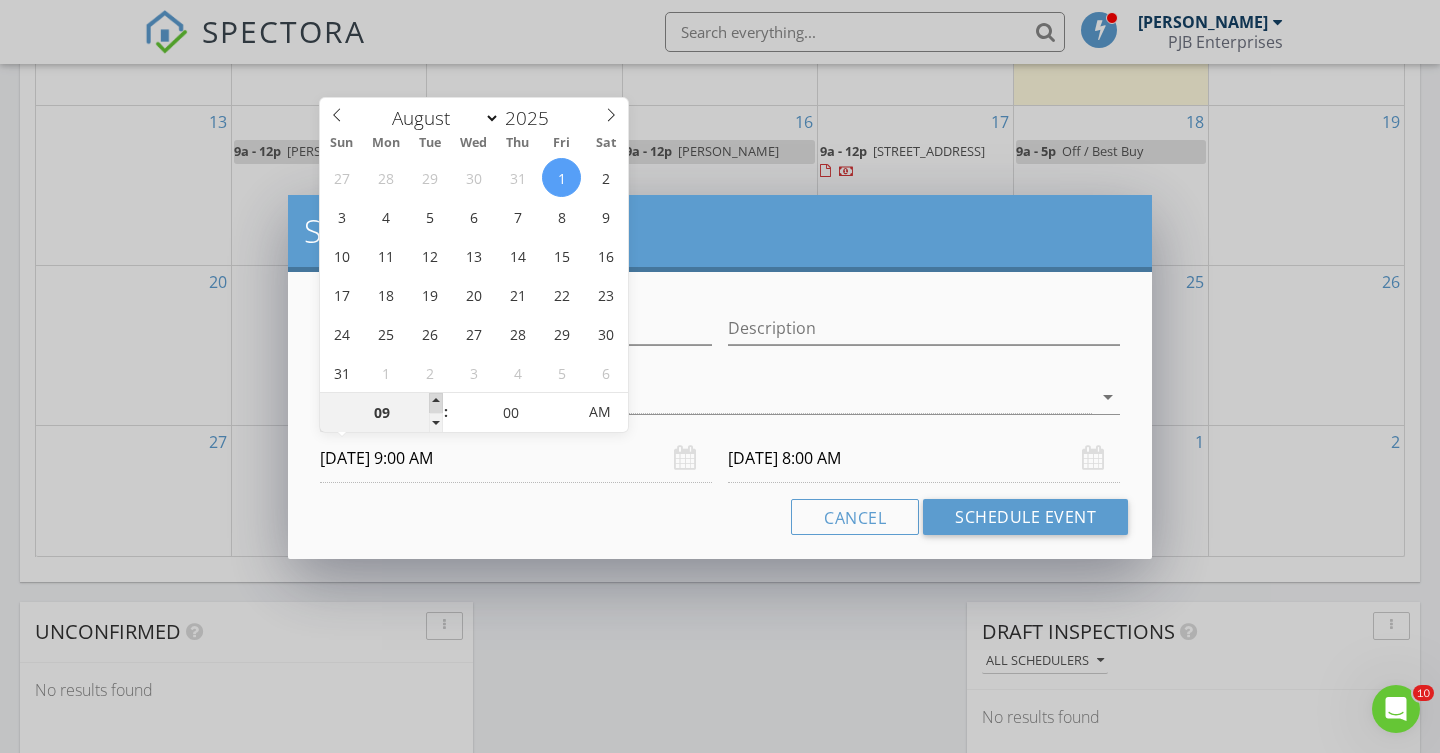 click at bounding box center [436, 403] 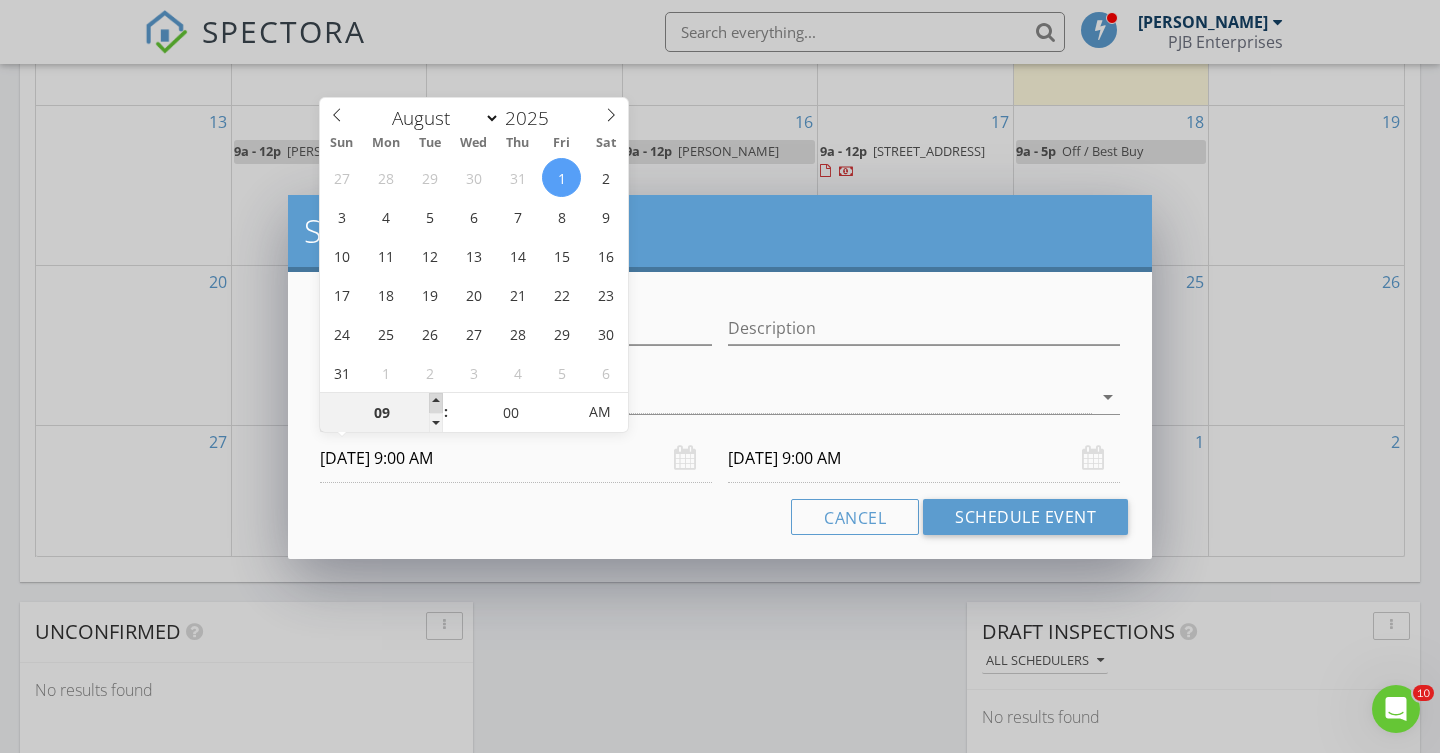 type on "10" 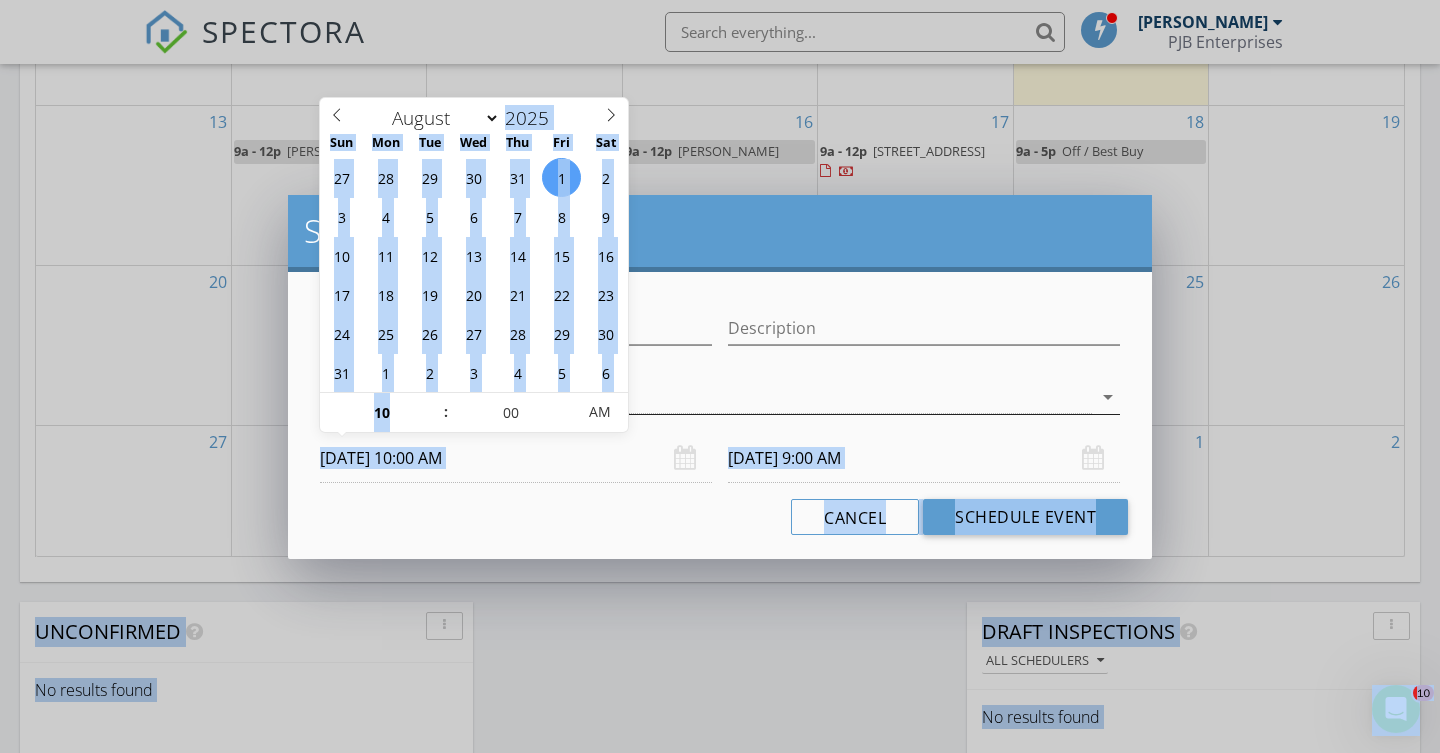 drag, startPoint x: 438, startPoint y: 402, endPoint x: 704, endPoint y: 406, distance: 266.03006 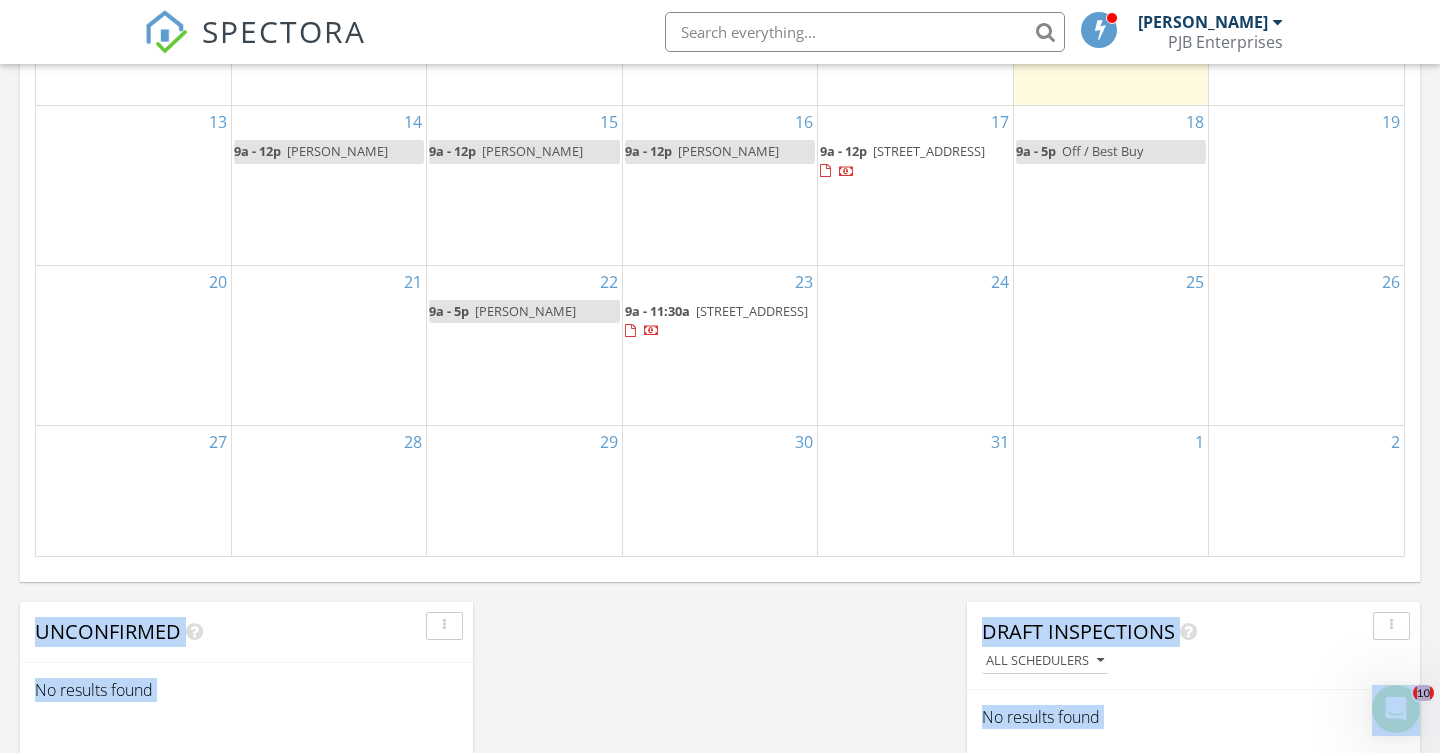 click at bounding box center [720, 376] 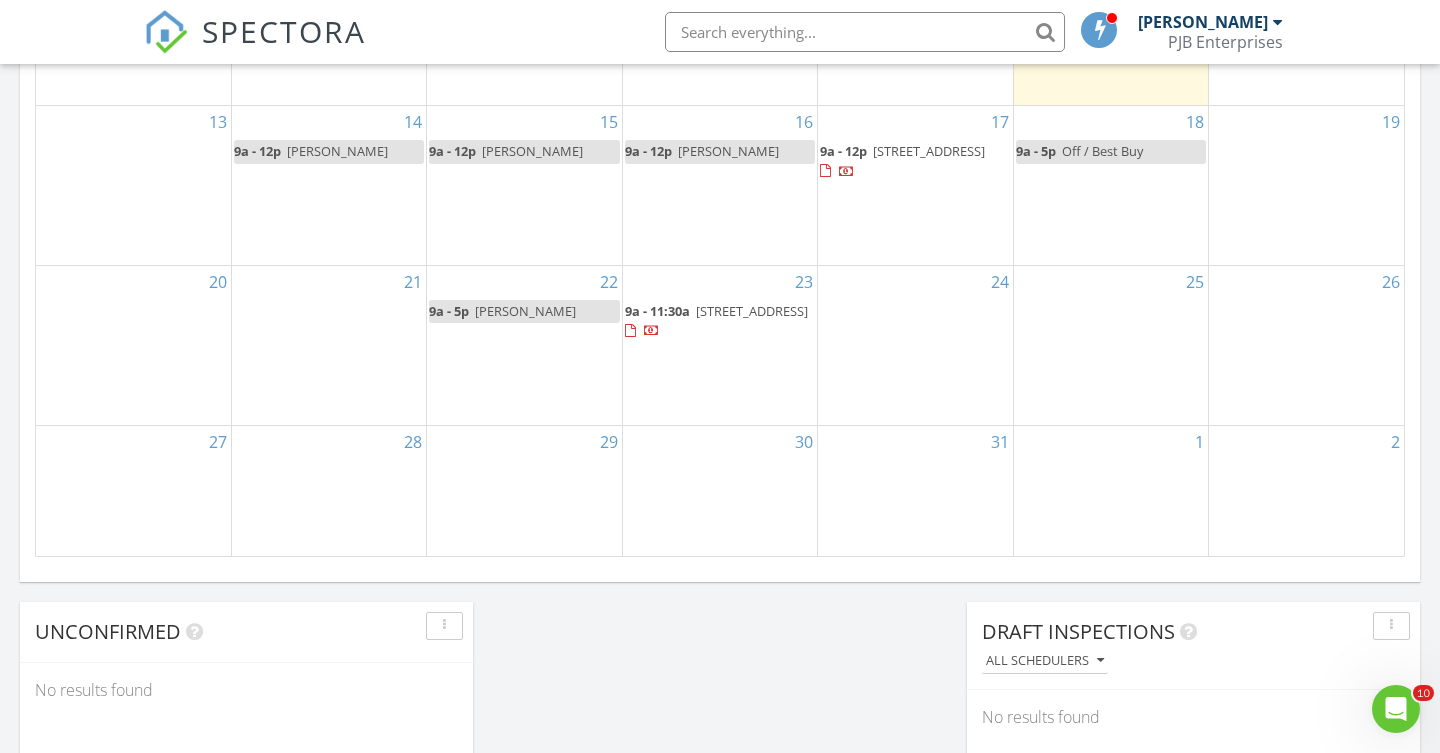 click on "1" at bounding box center (1111, 491) 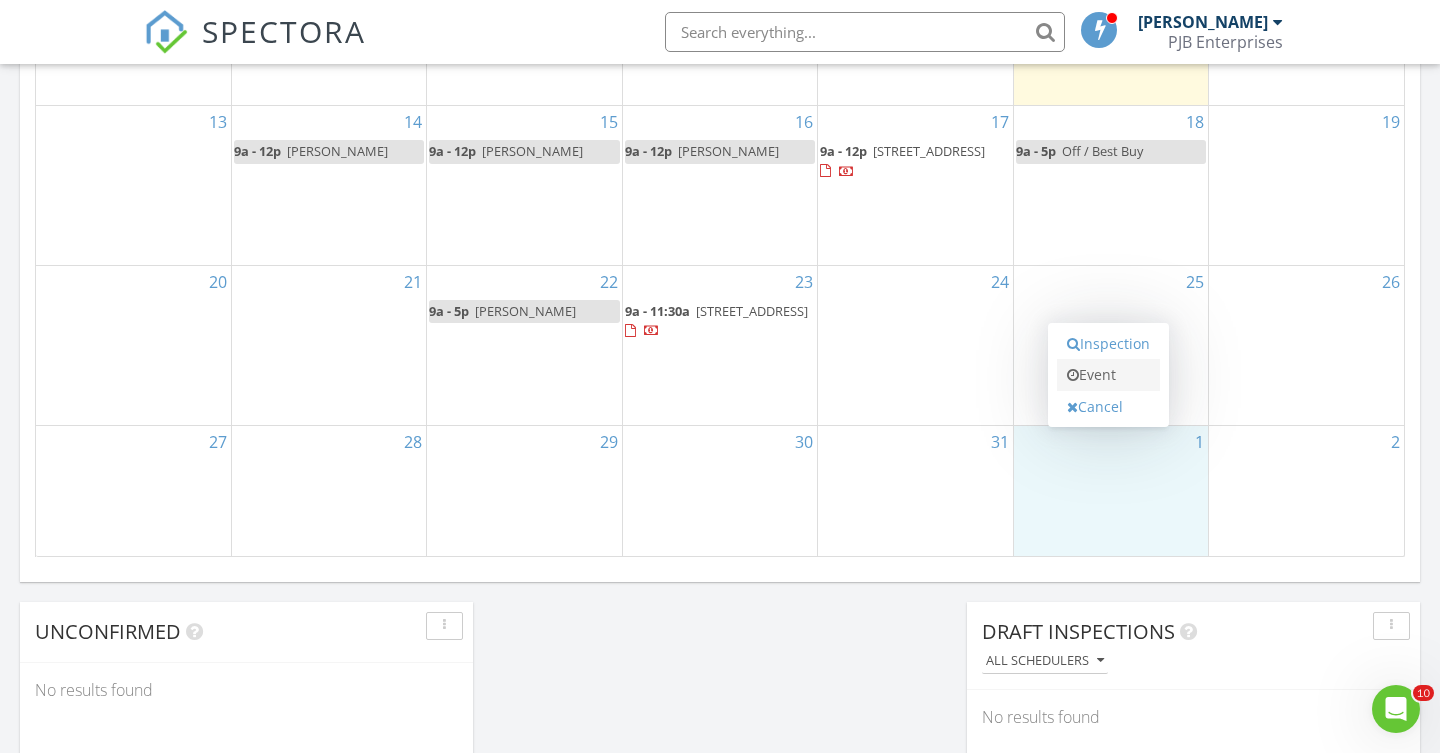 click on "Event" at bounding box center [1108, 375] 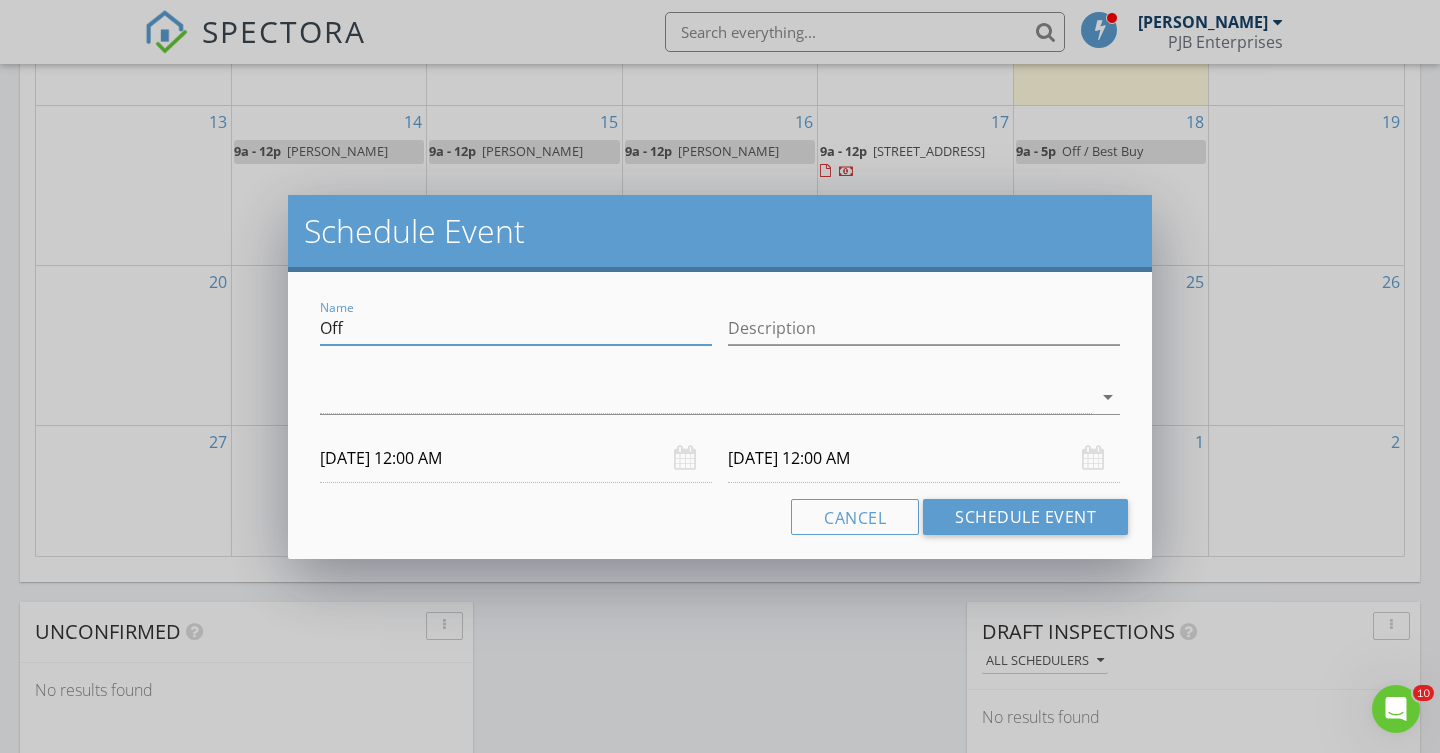 click on "Off" at bounding box center (516, 328) 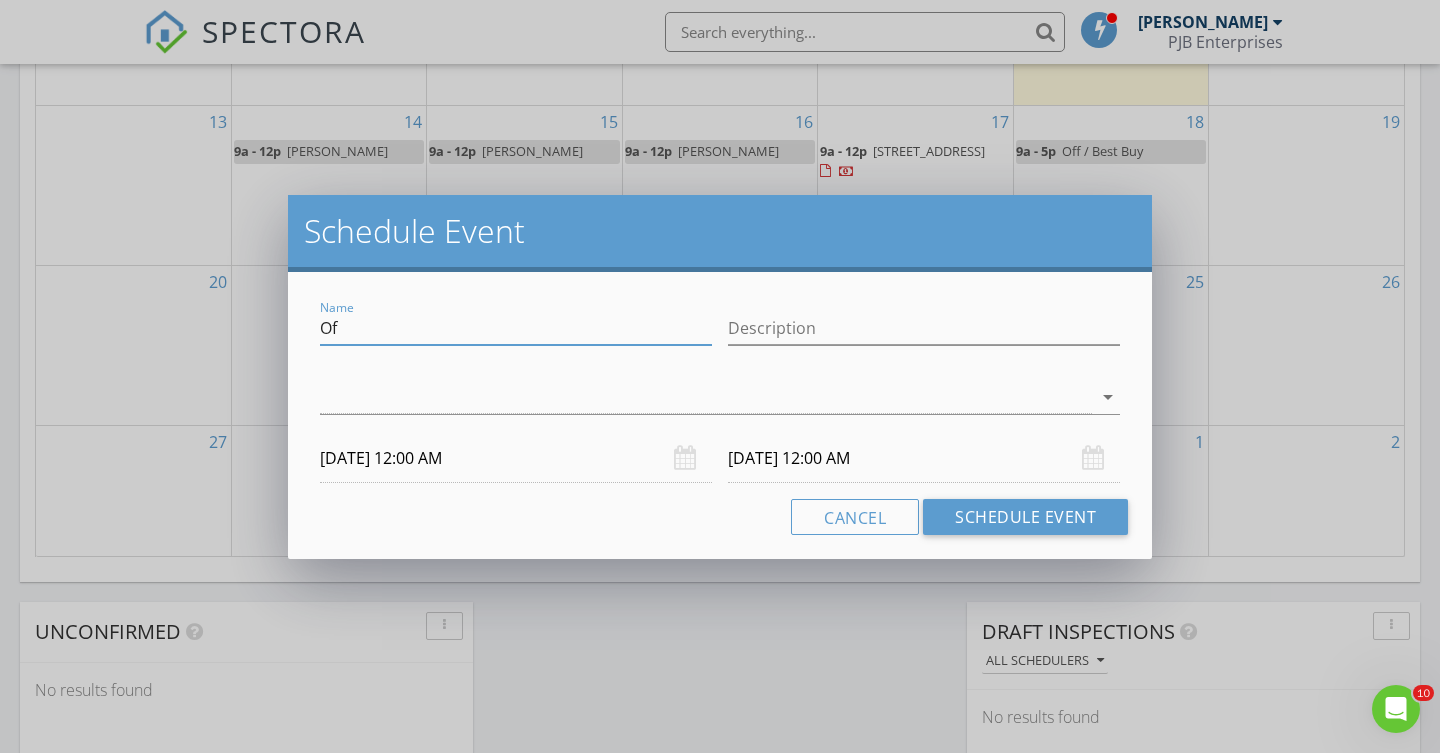 type on "O" 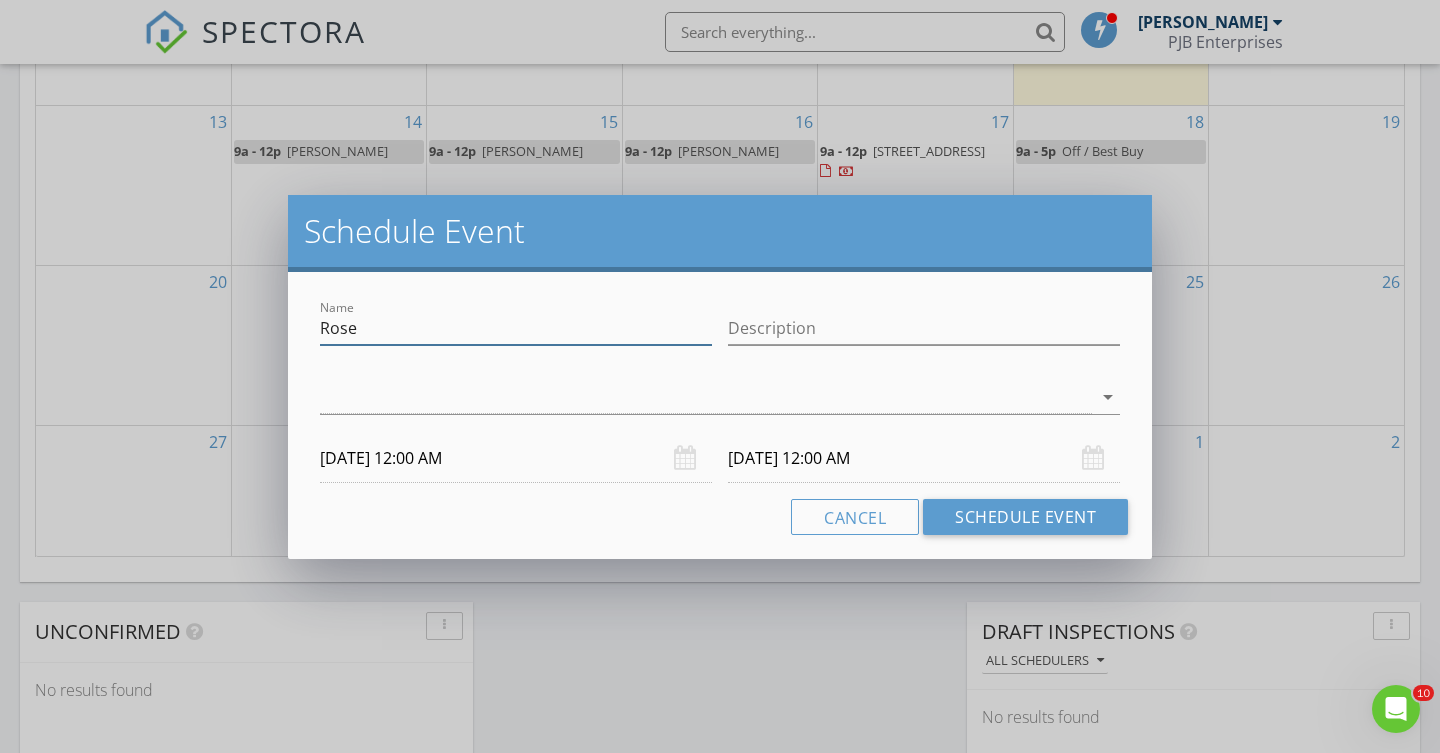 type on "Rosemary Tobin" 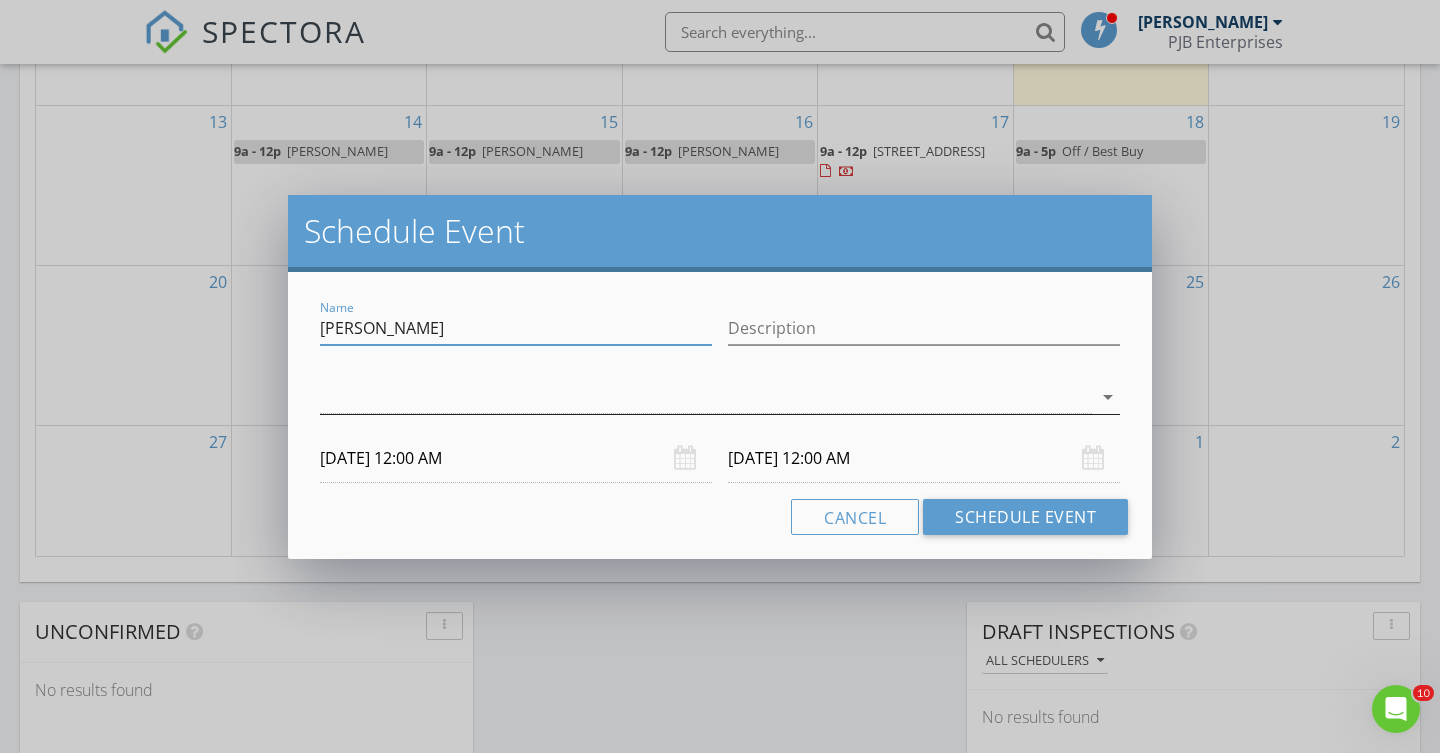 click on "arrow_drop_down" at bounding box center [1108, 397] 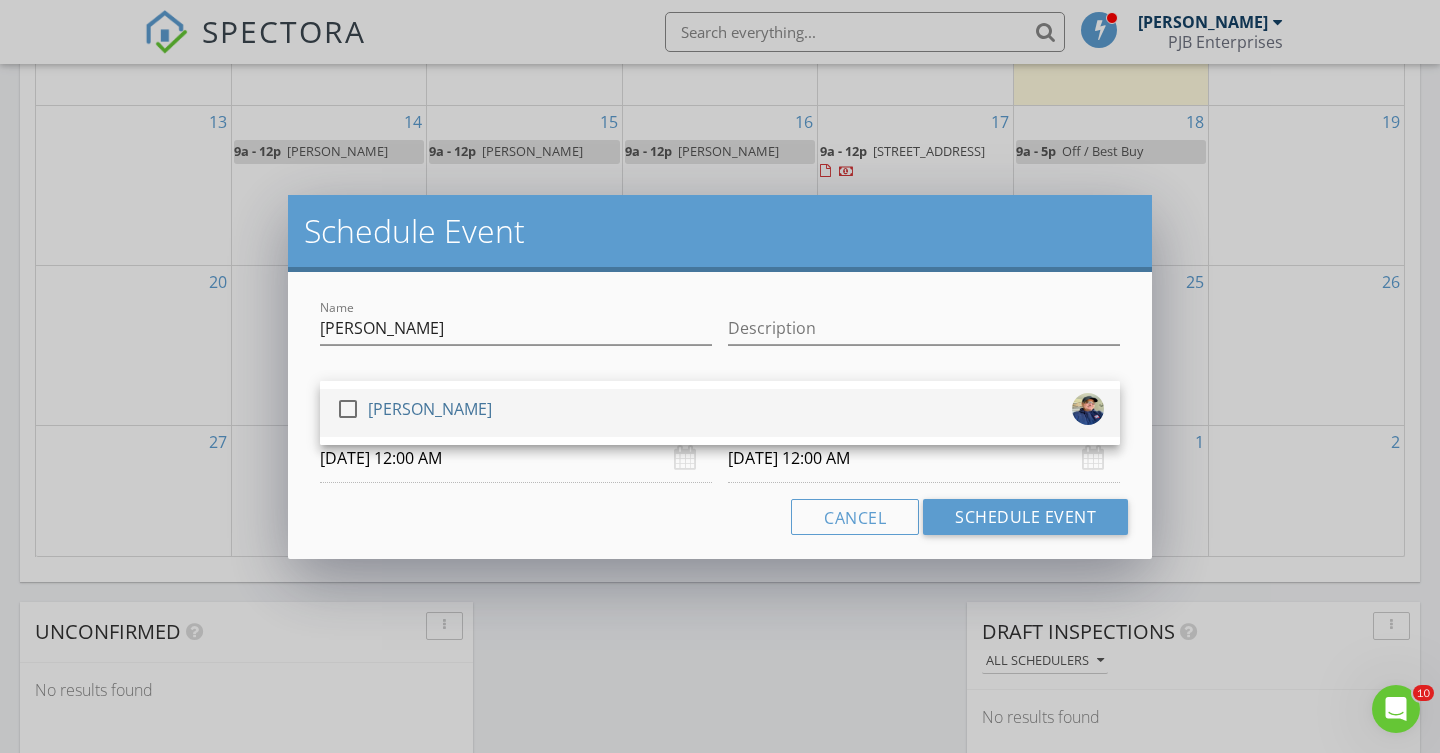 click at bounding box center [348, 409] 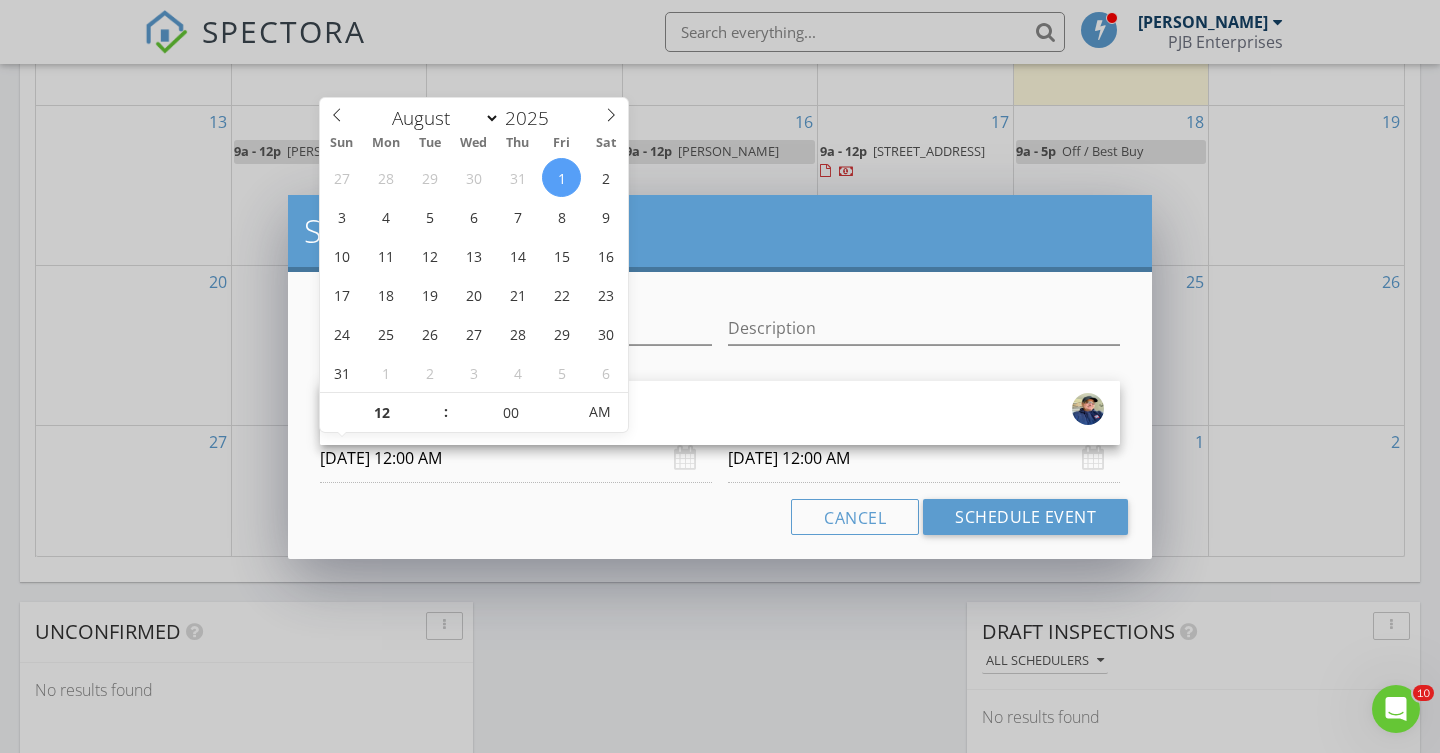 click on "08/01/2025 12:00 AM" at bounding box center [516, 458] 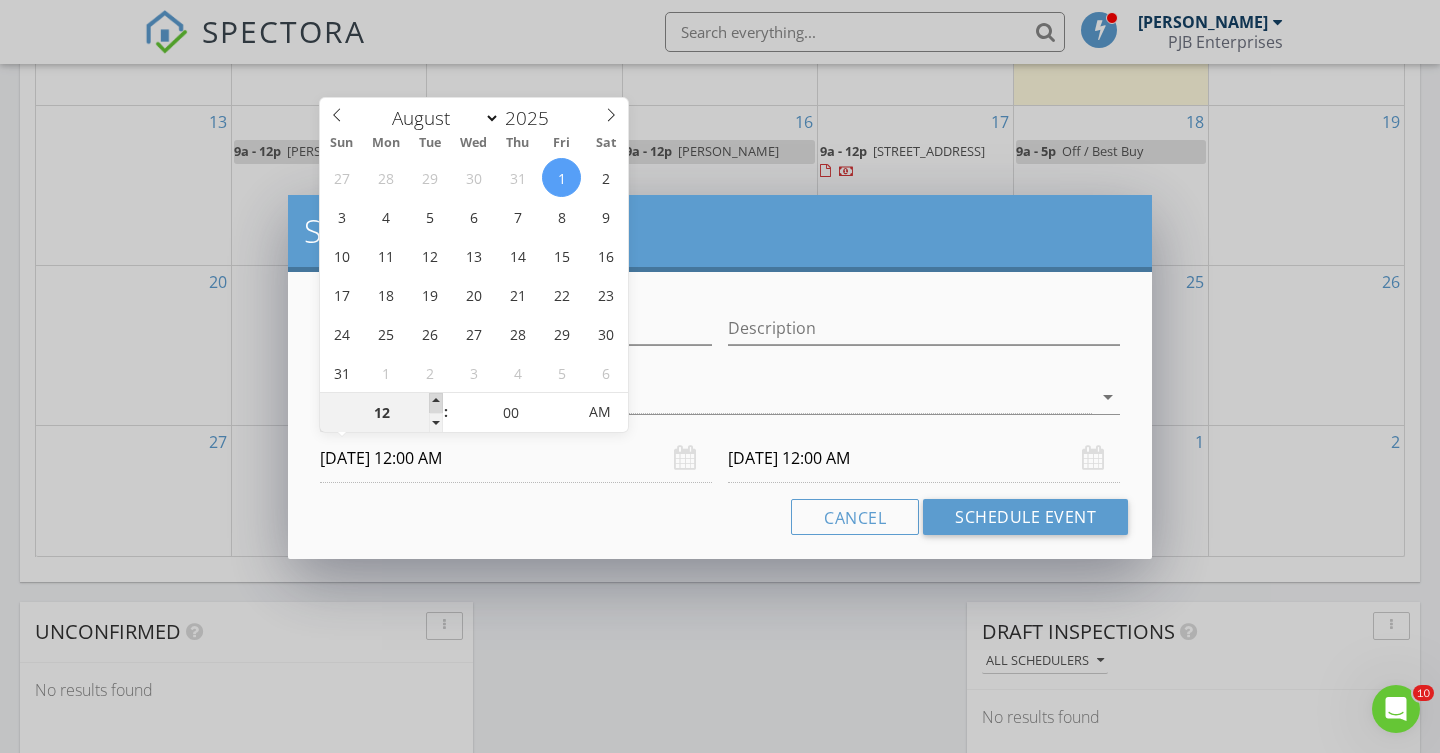 type on "01" 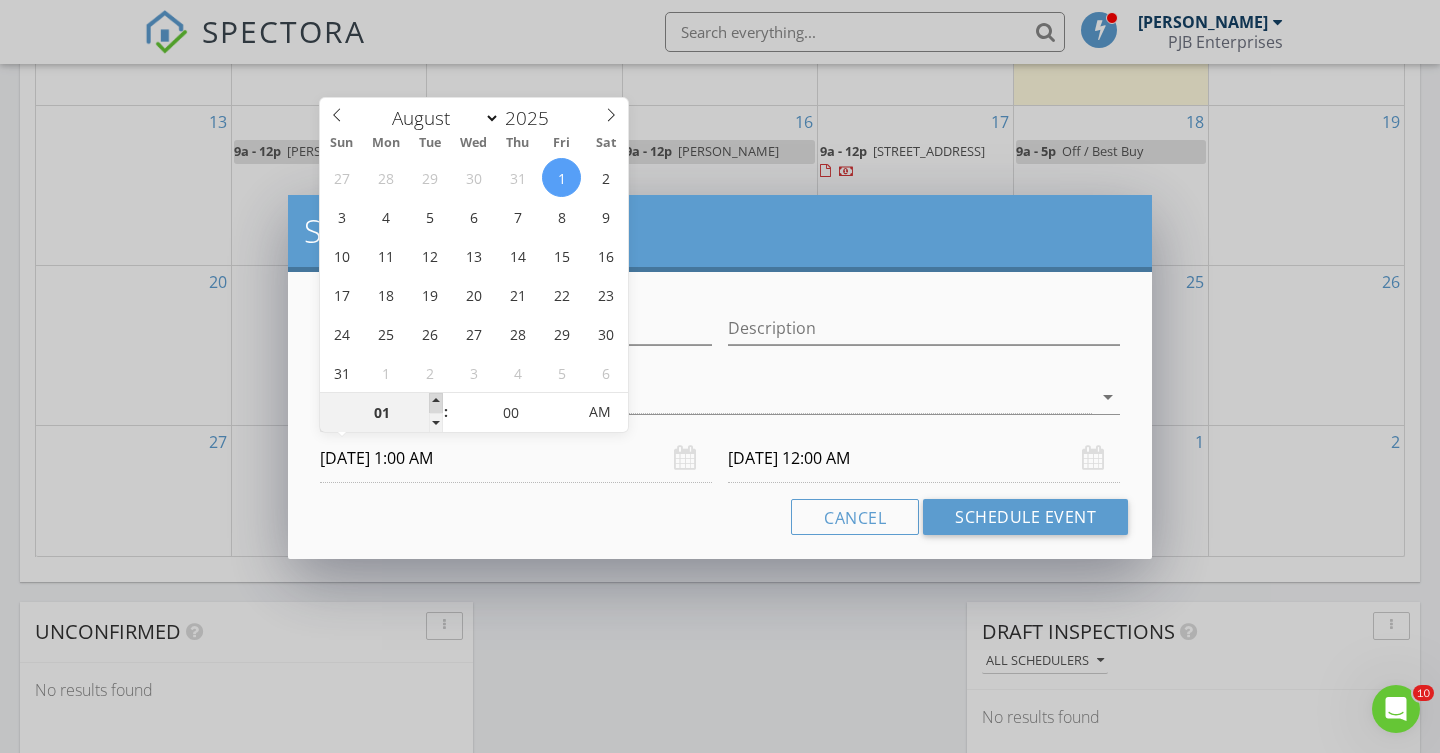 click at bounding box center [436, 403] 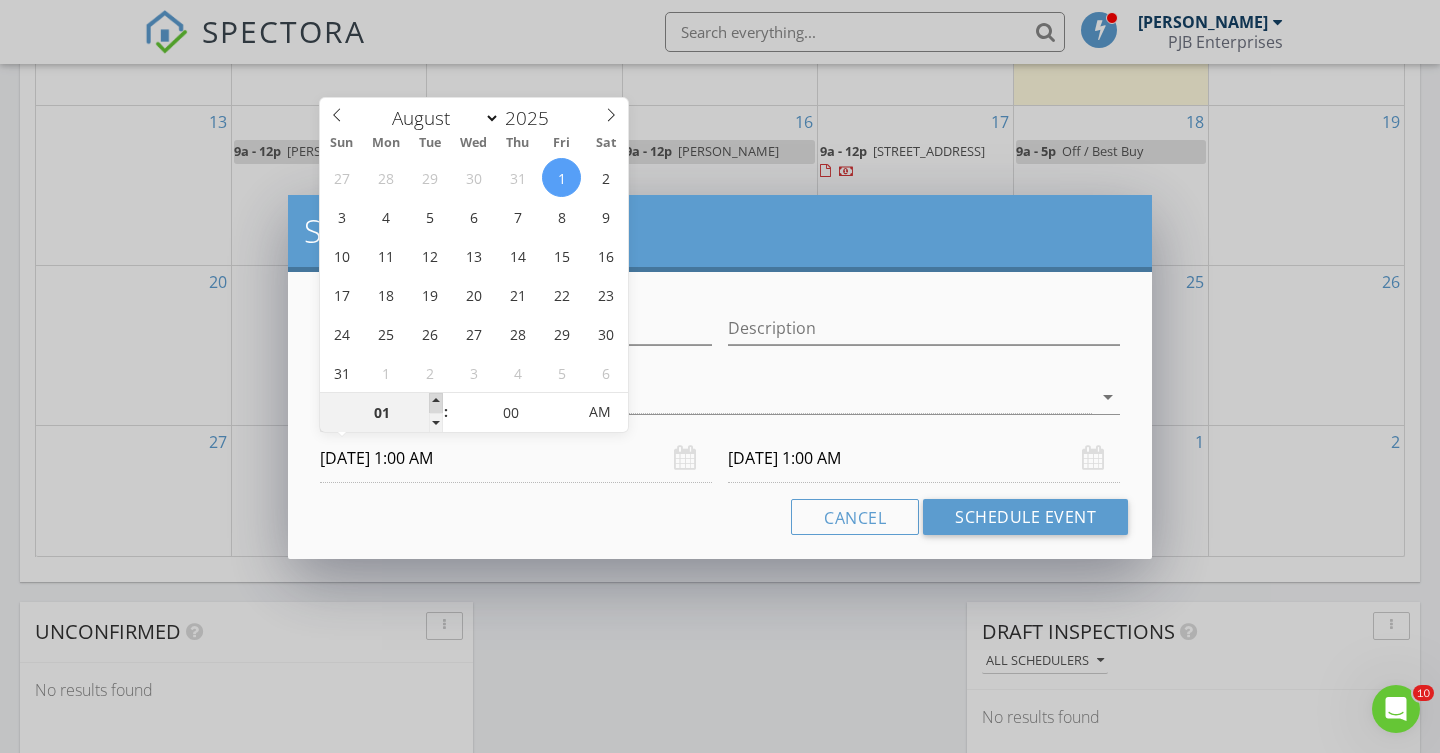 type on "02" 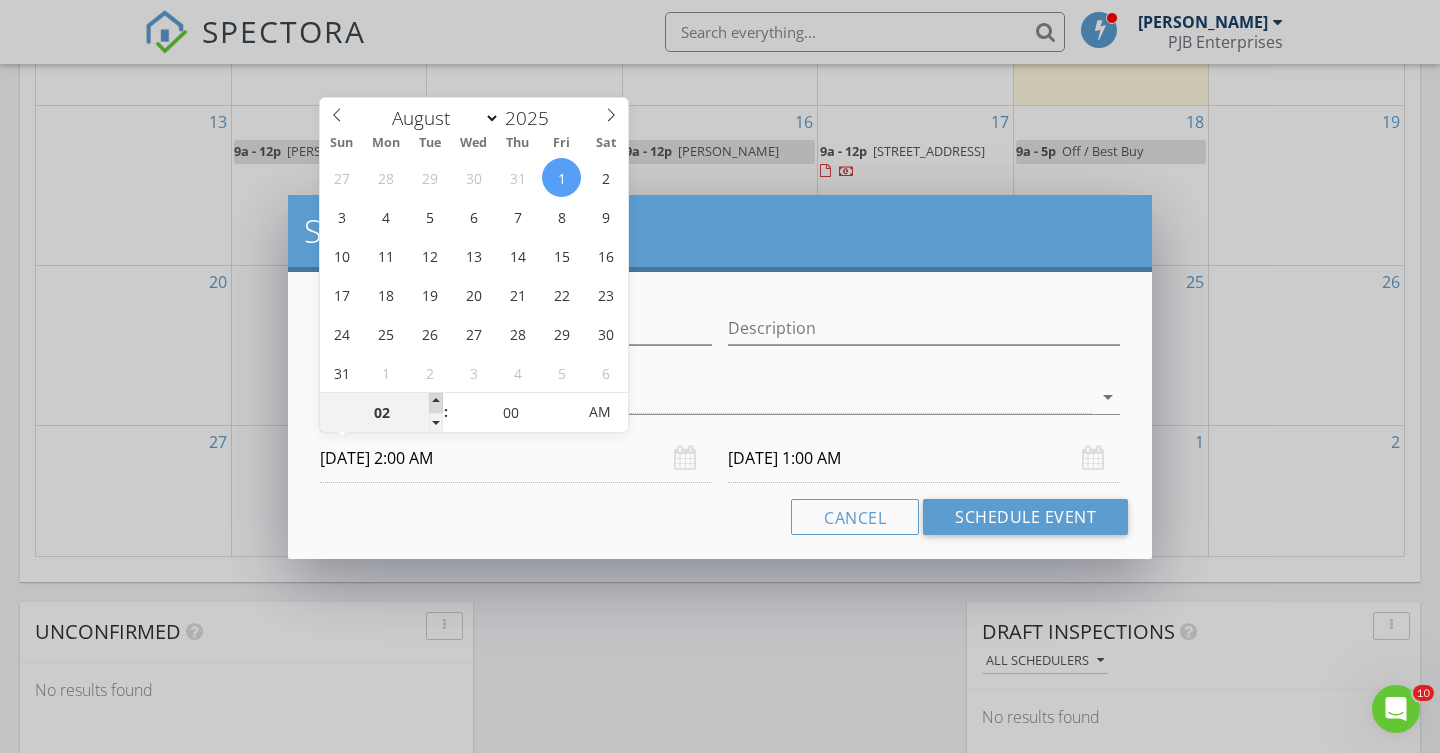 click at bounding box center [436, 403] 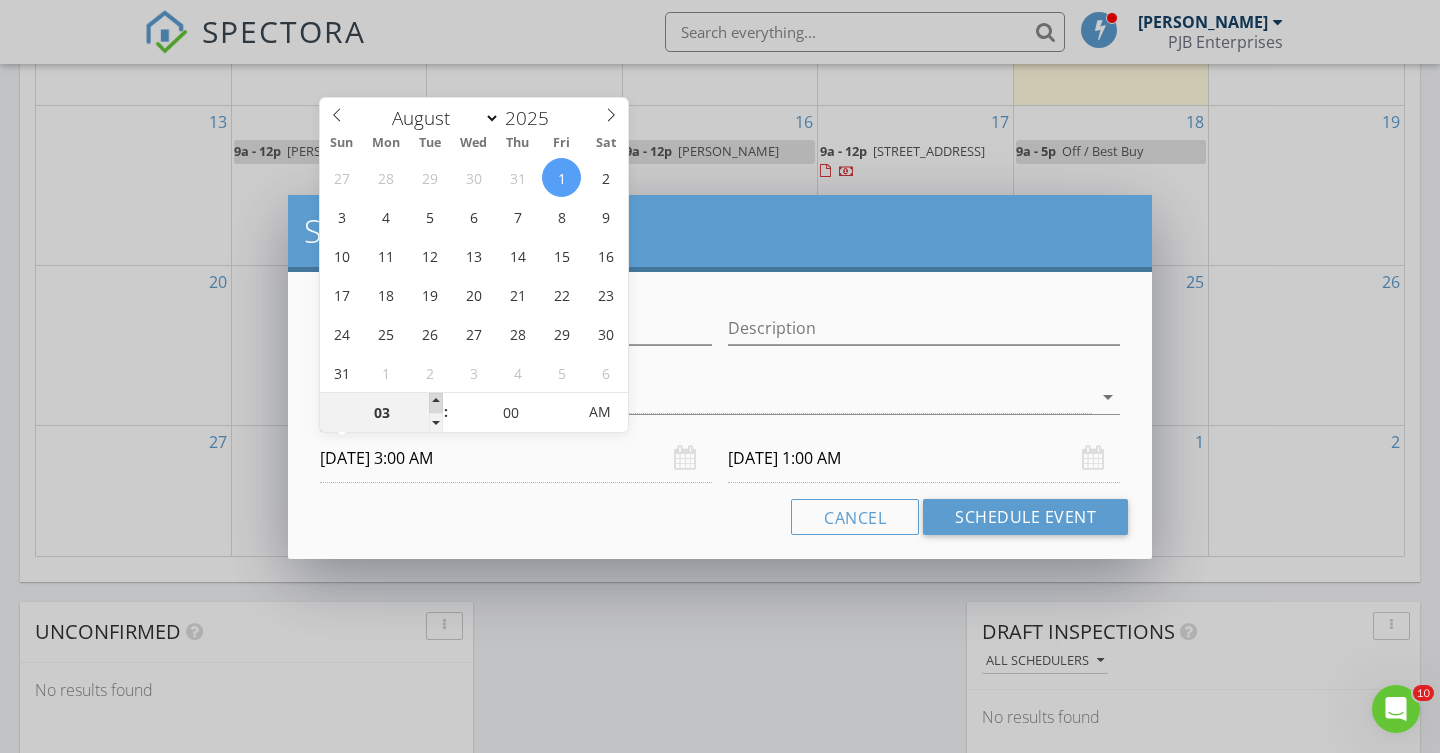 click at bounding box center (436, 403) 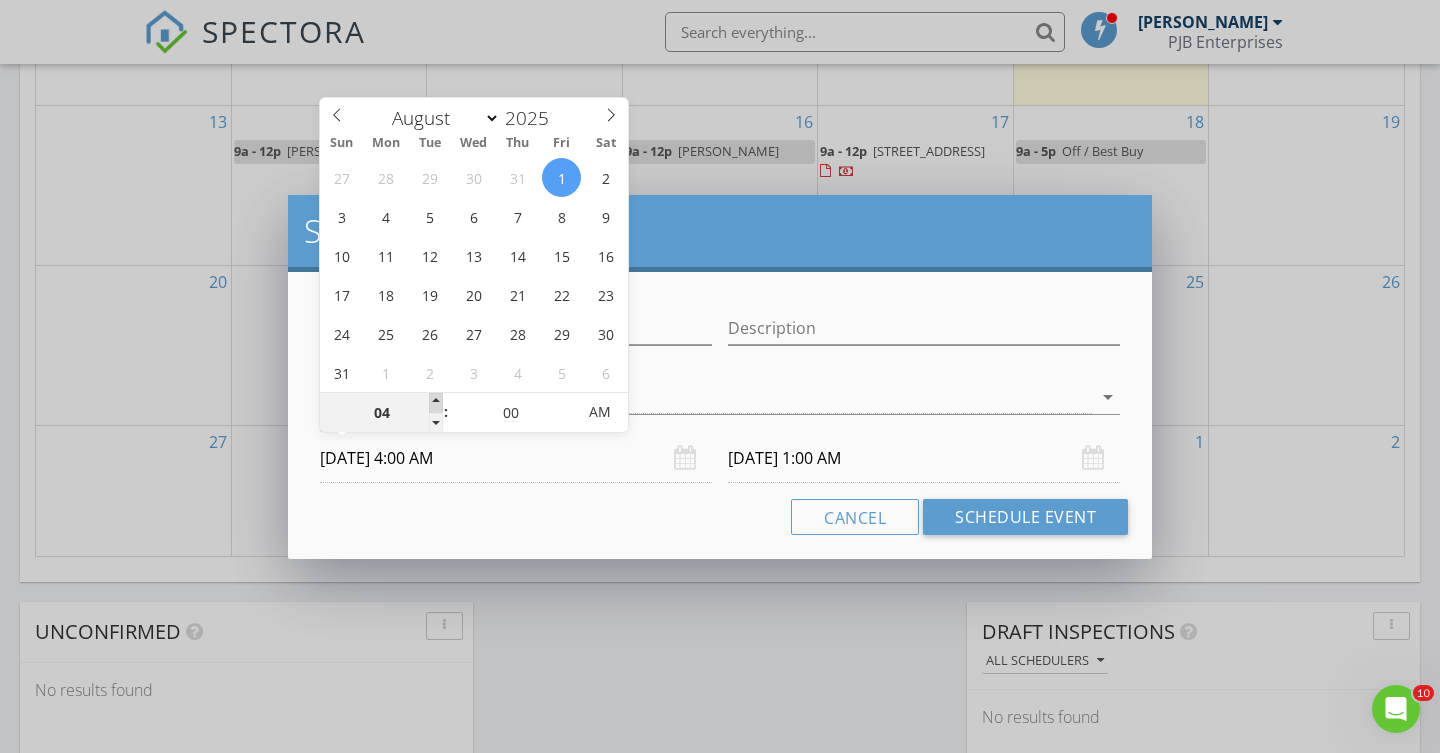 click at bounding box center [436, 403] 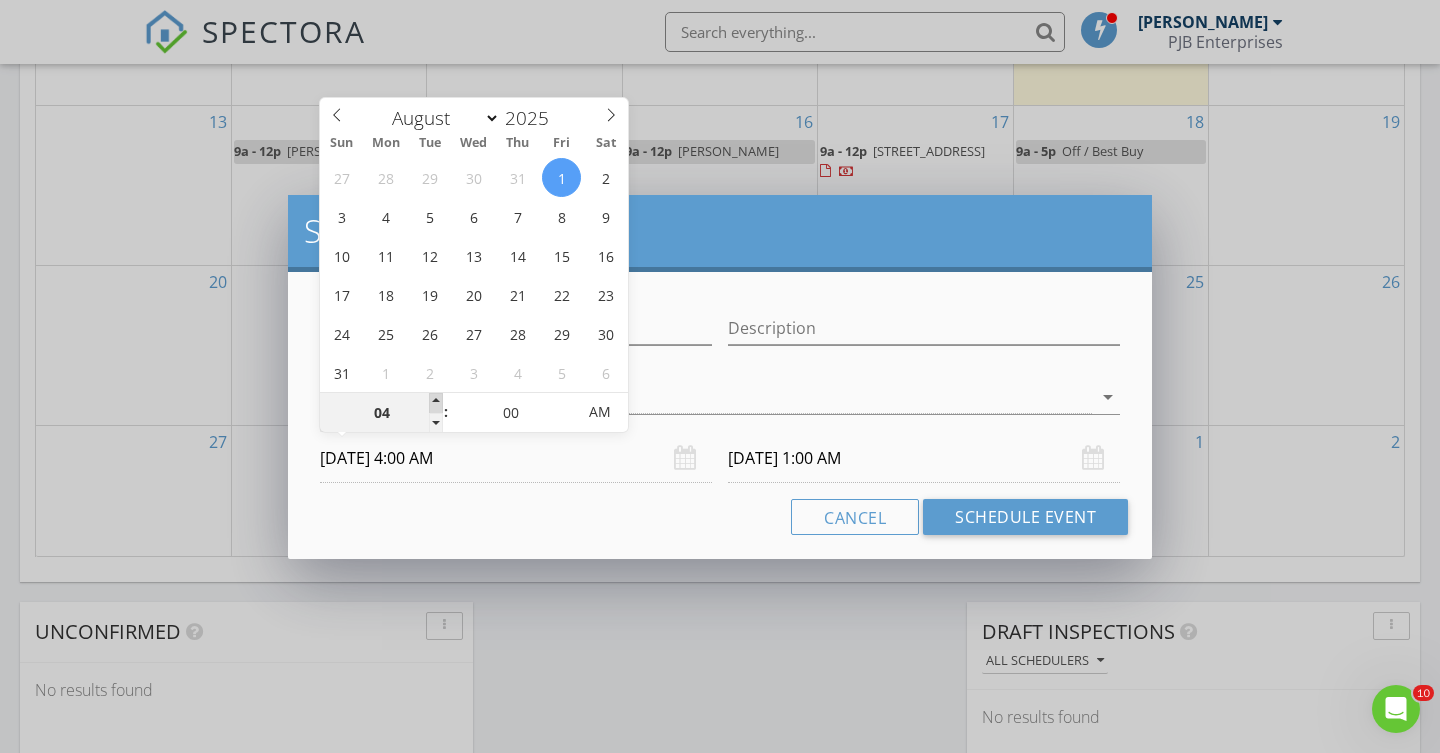 type on "05" 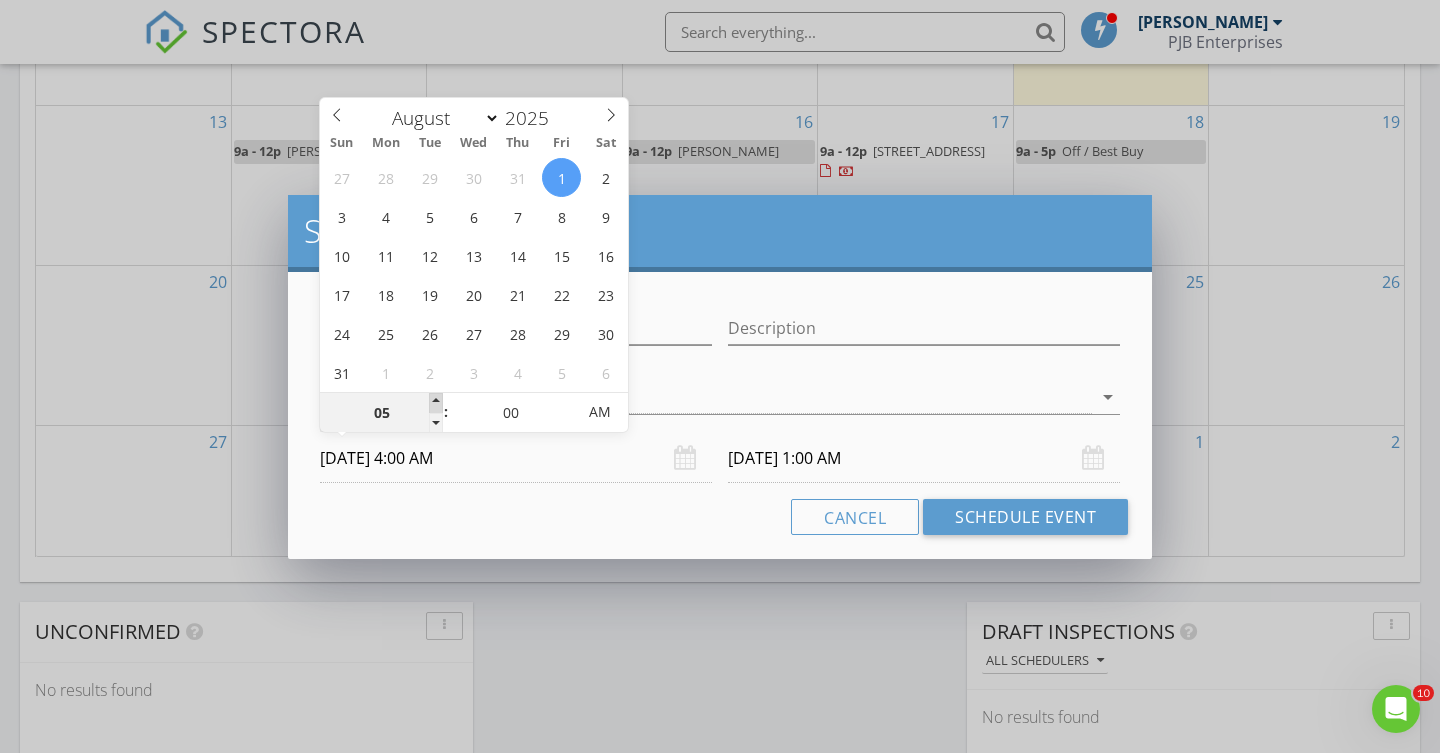 type on "08/01/2025 5:00 AM" 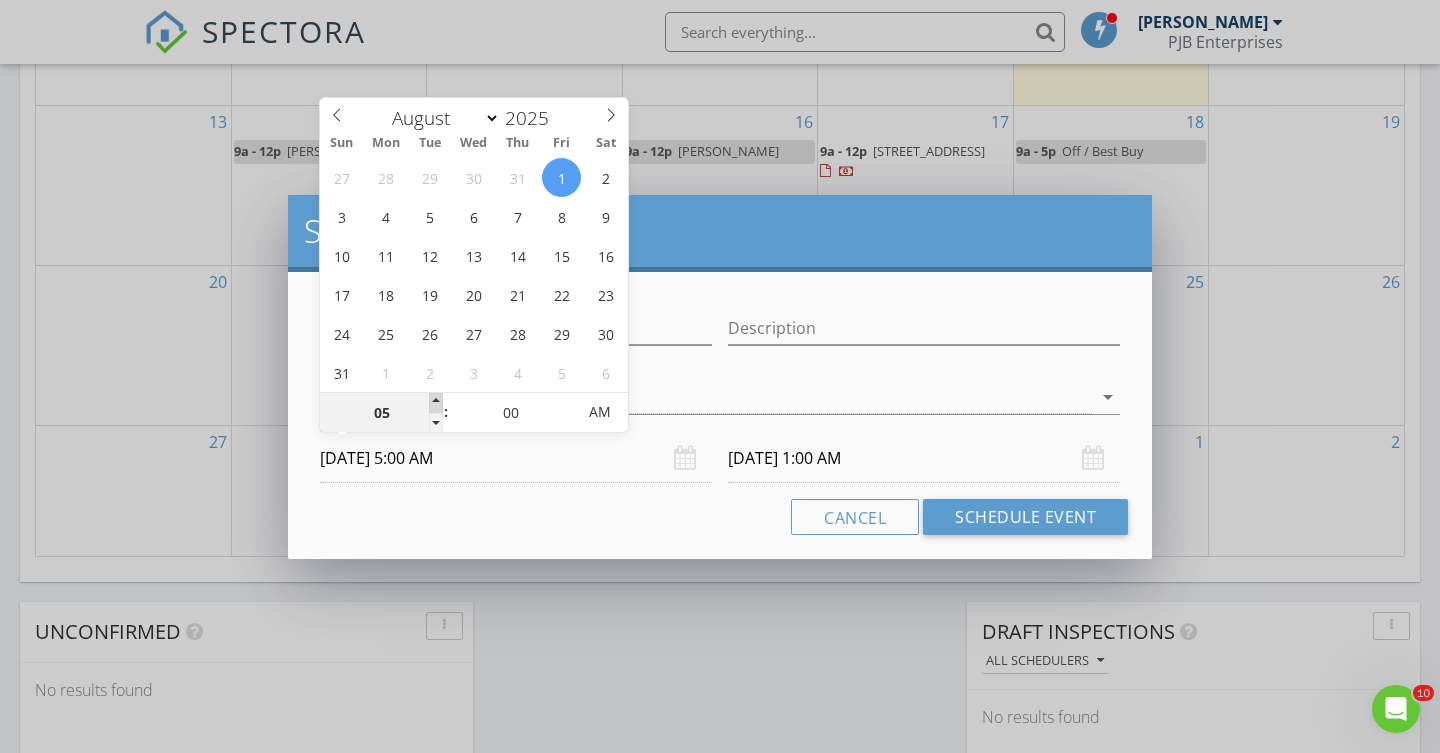 click at bounding box center (436, 403) 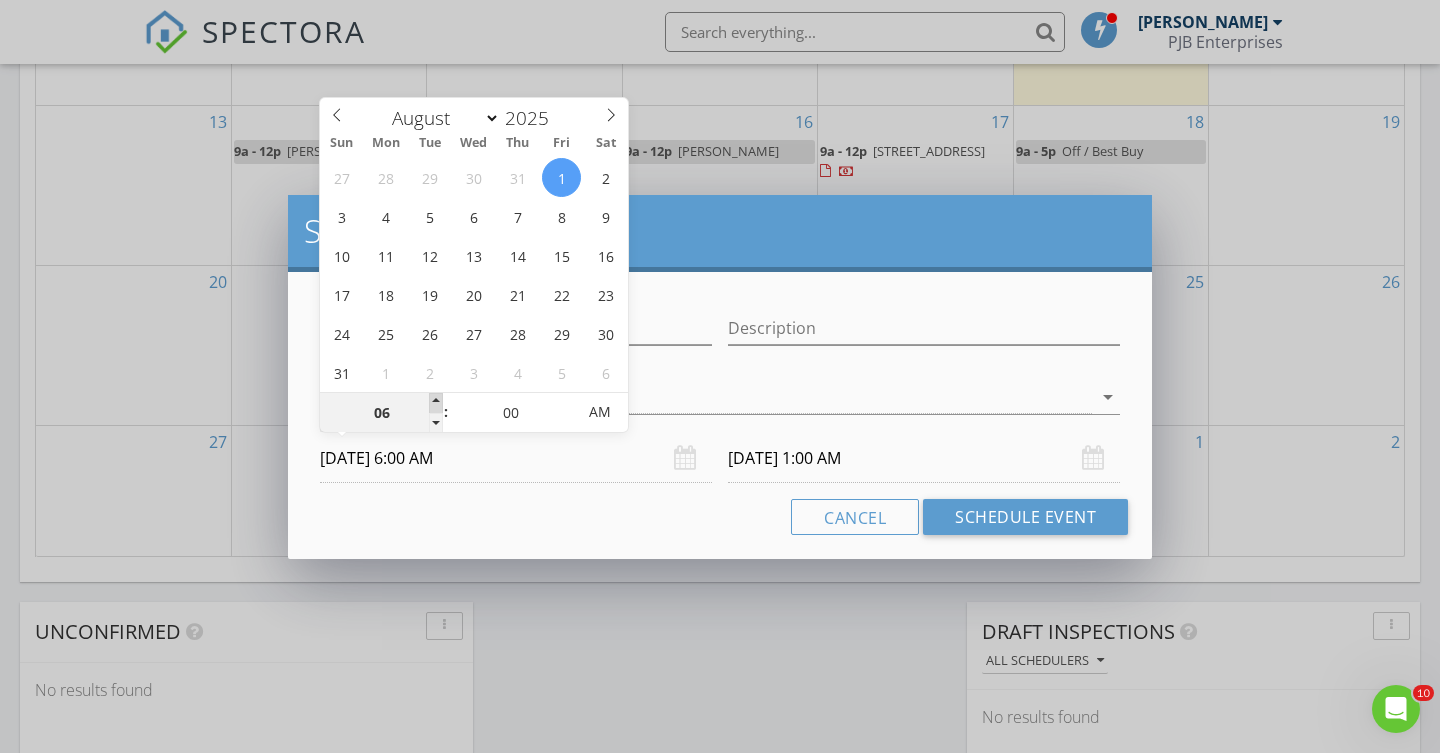 click at bounding box center [436, 403] 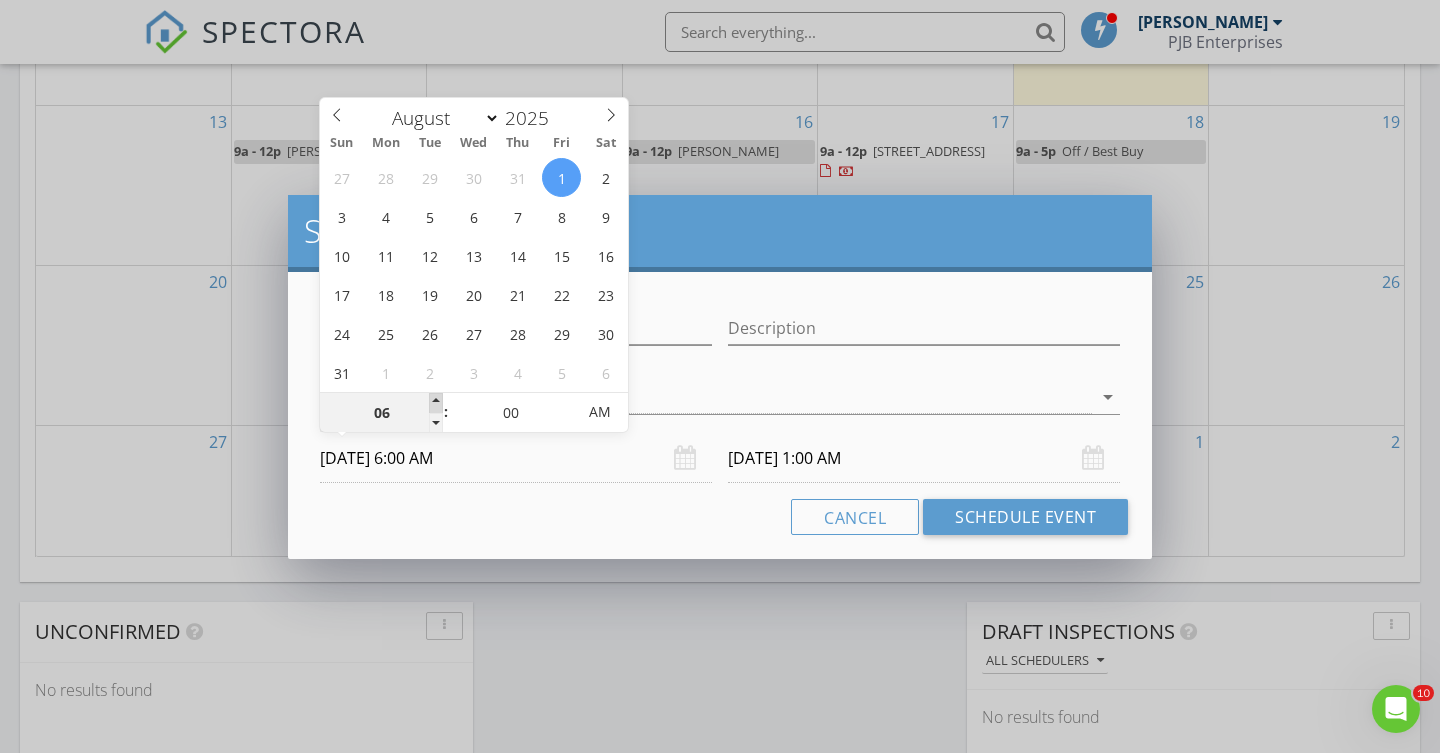 type on "07" 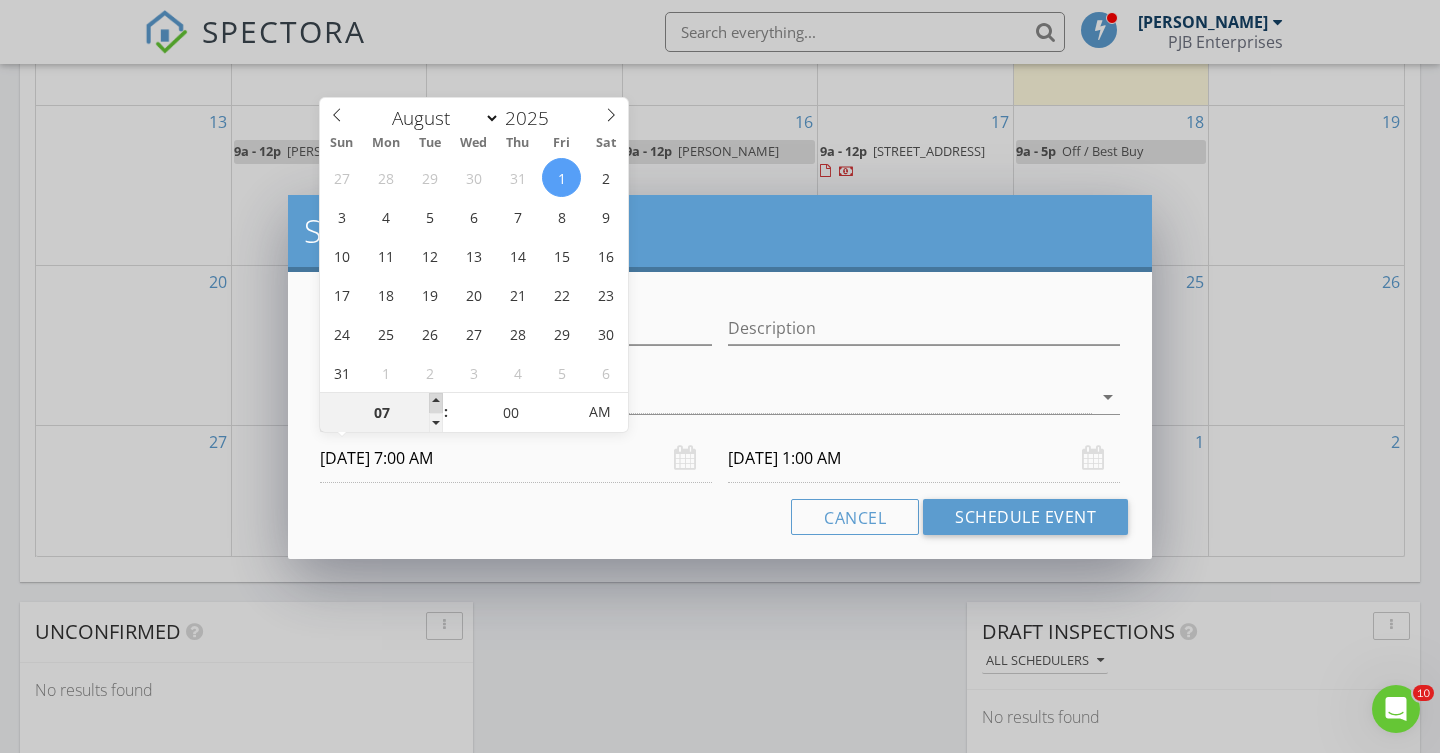 click at bounding box center (436, 403) 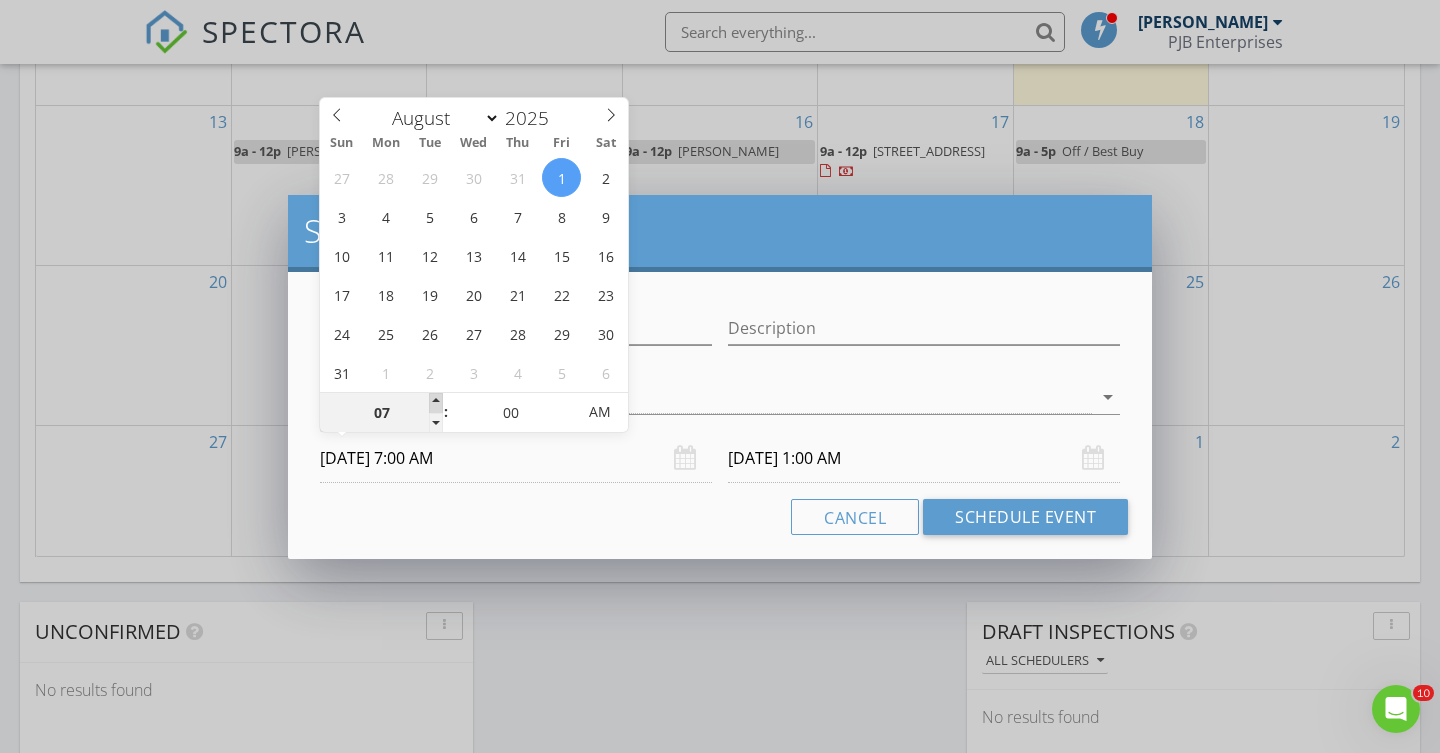 type on "08/02/2025 7:00 AM" 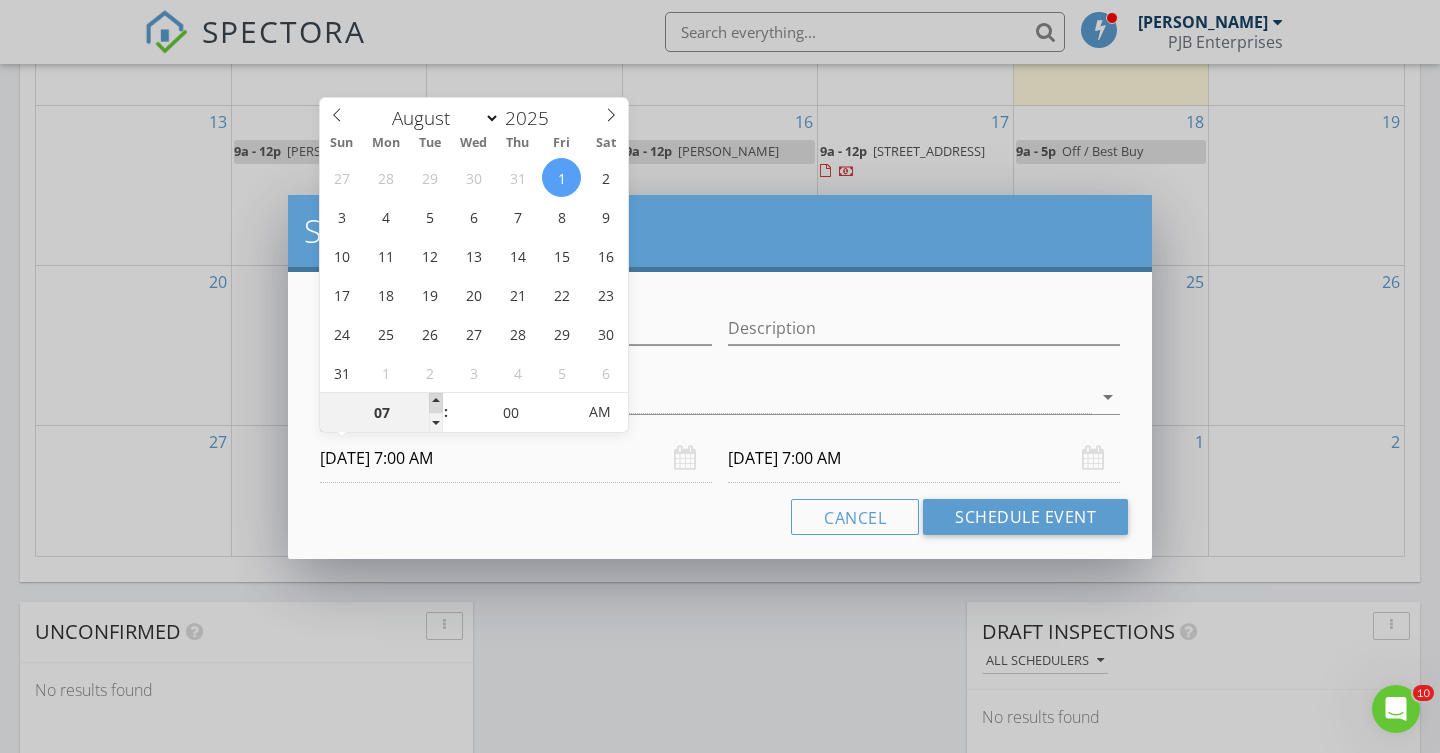 type on "08" 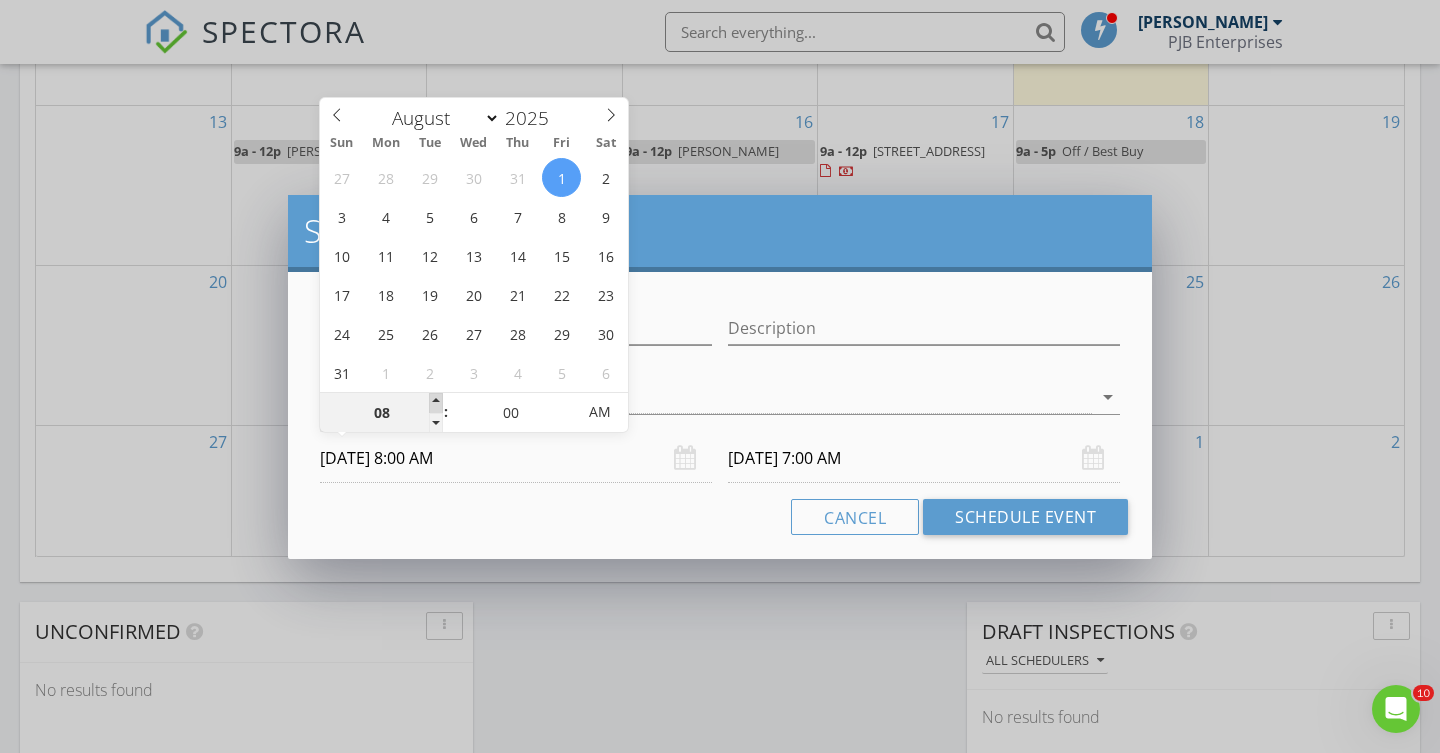 click at bounding box center [436, 403] 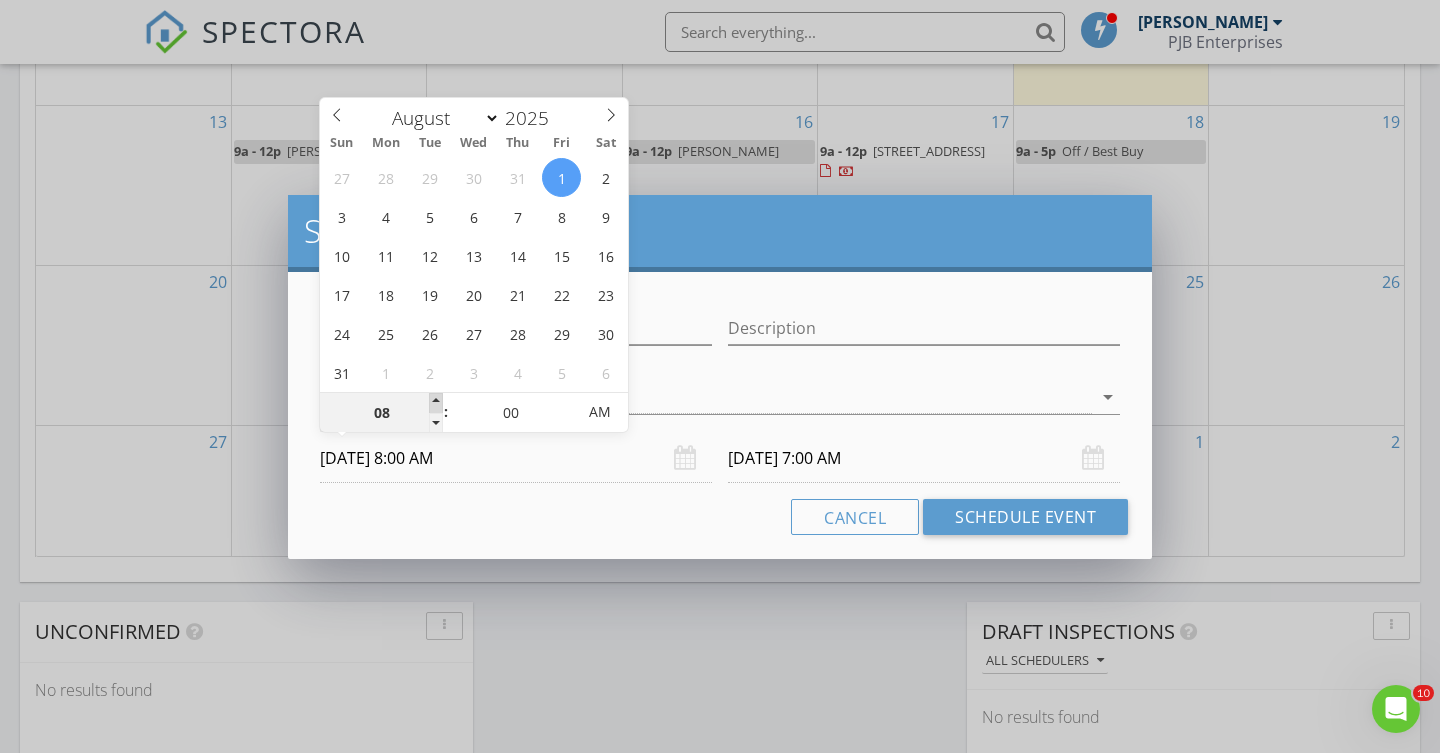 type on "08" 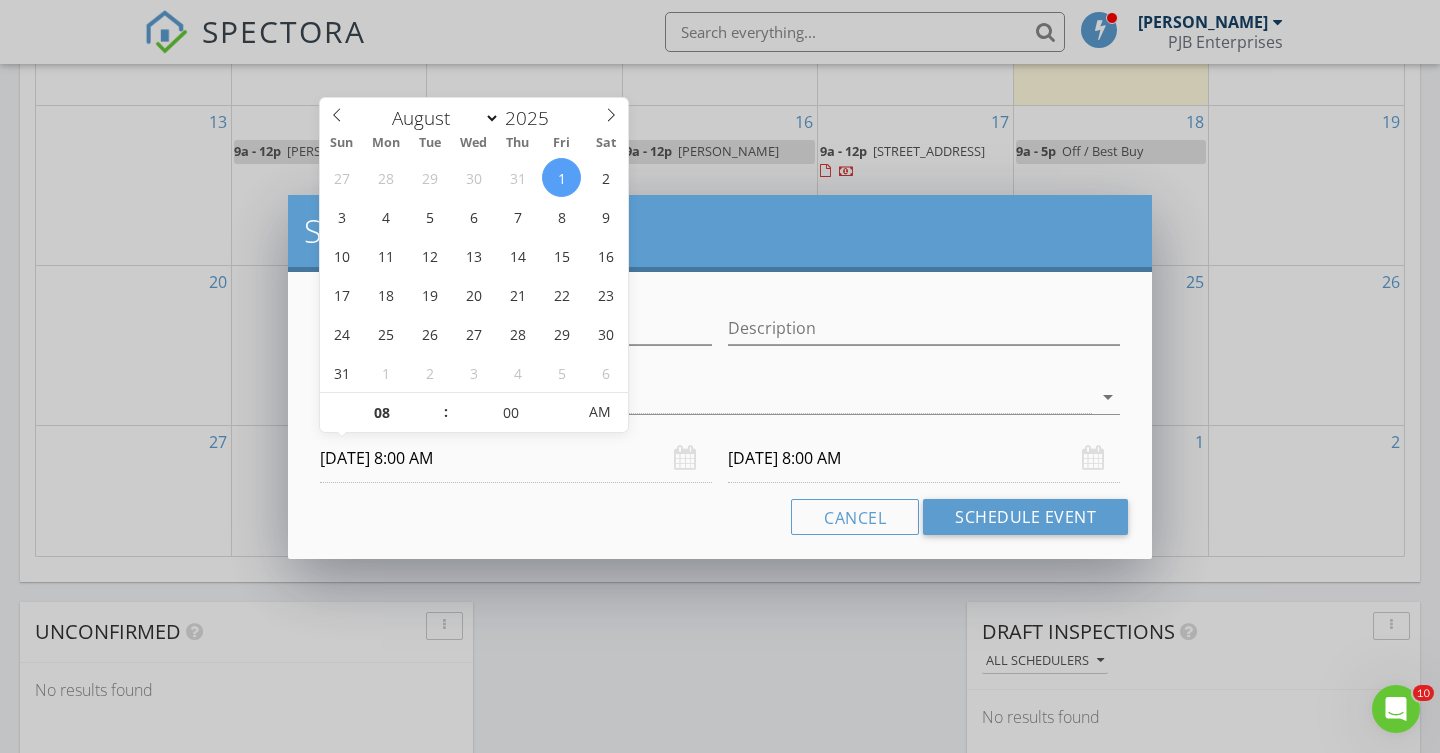 click on "08/02/2025 8:00 AM" at bounding box center [924, 458] 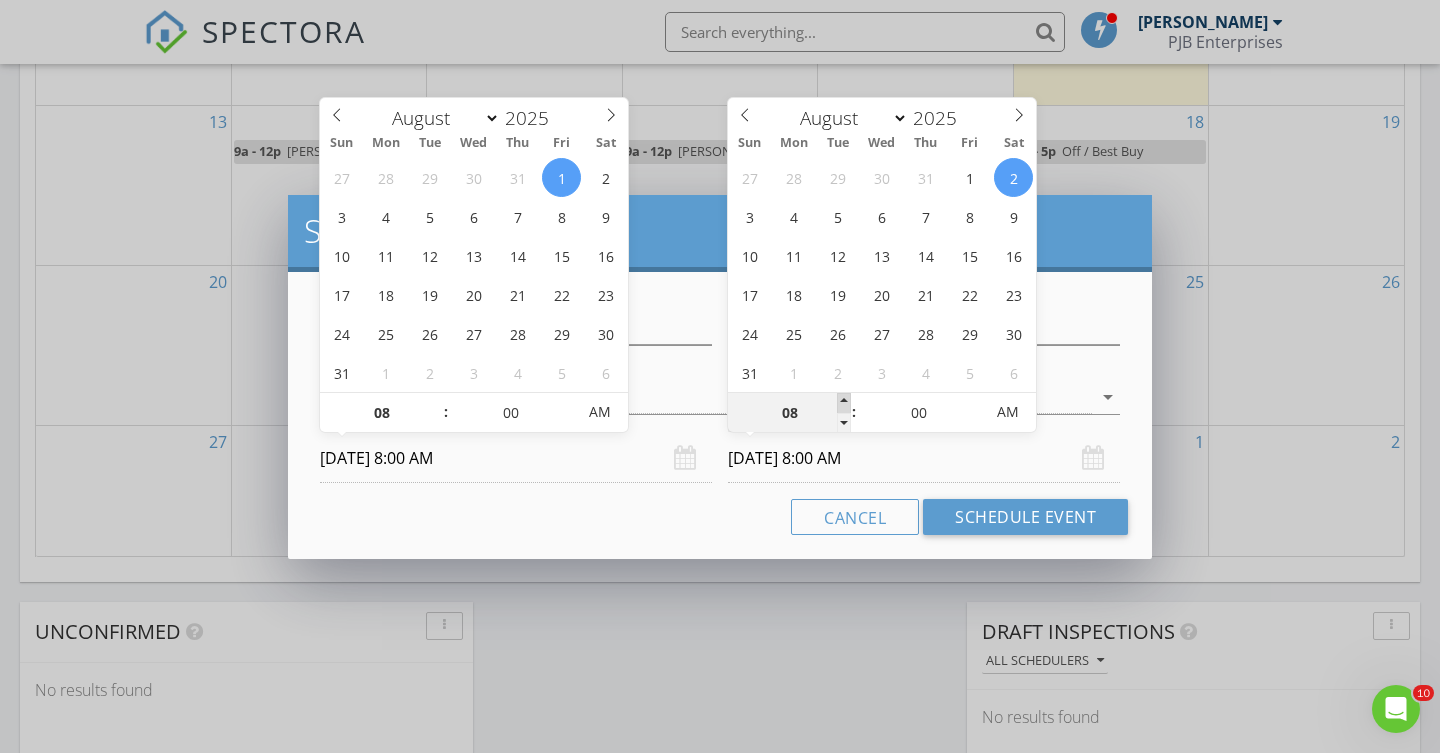 type on "09" 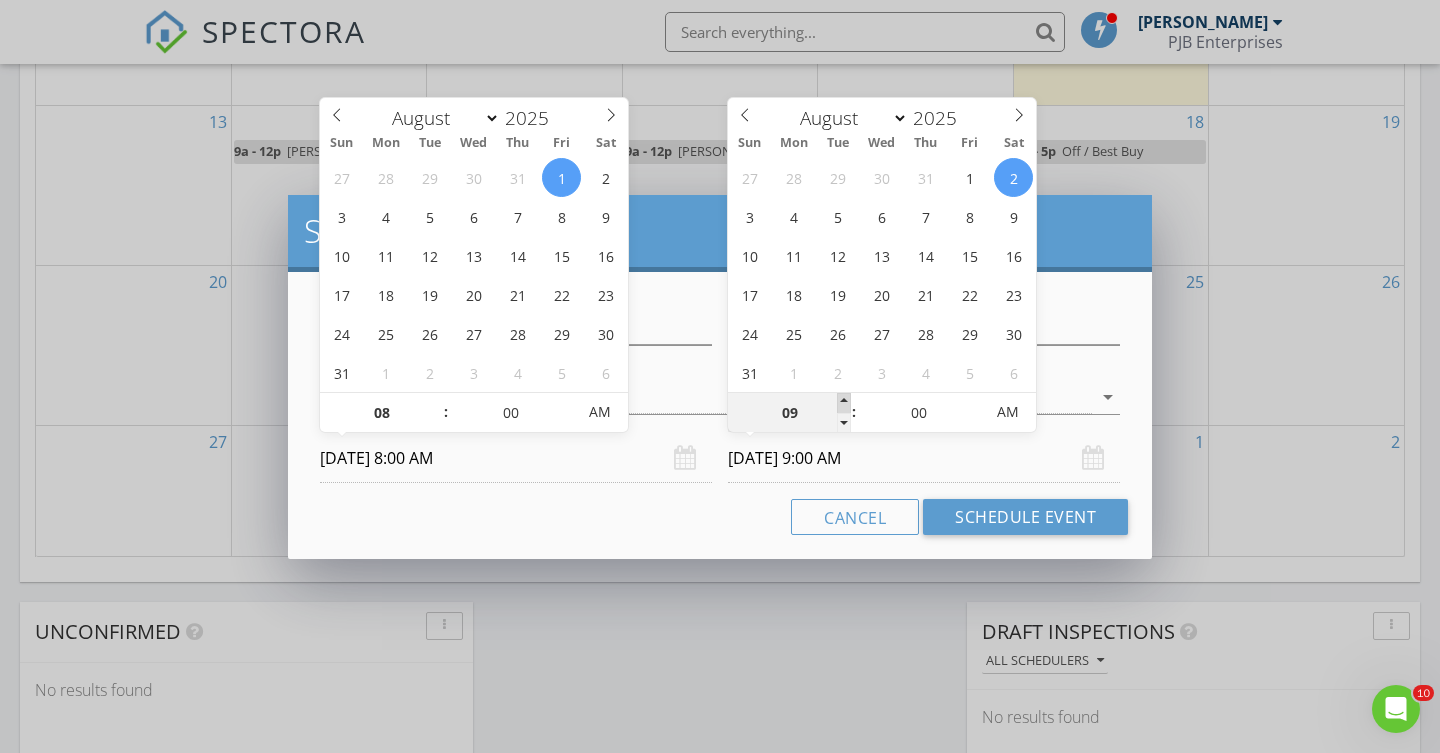 click at bounding box center [844, 403] 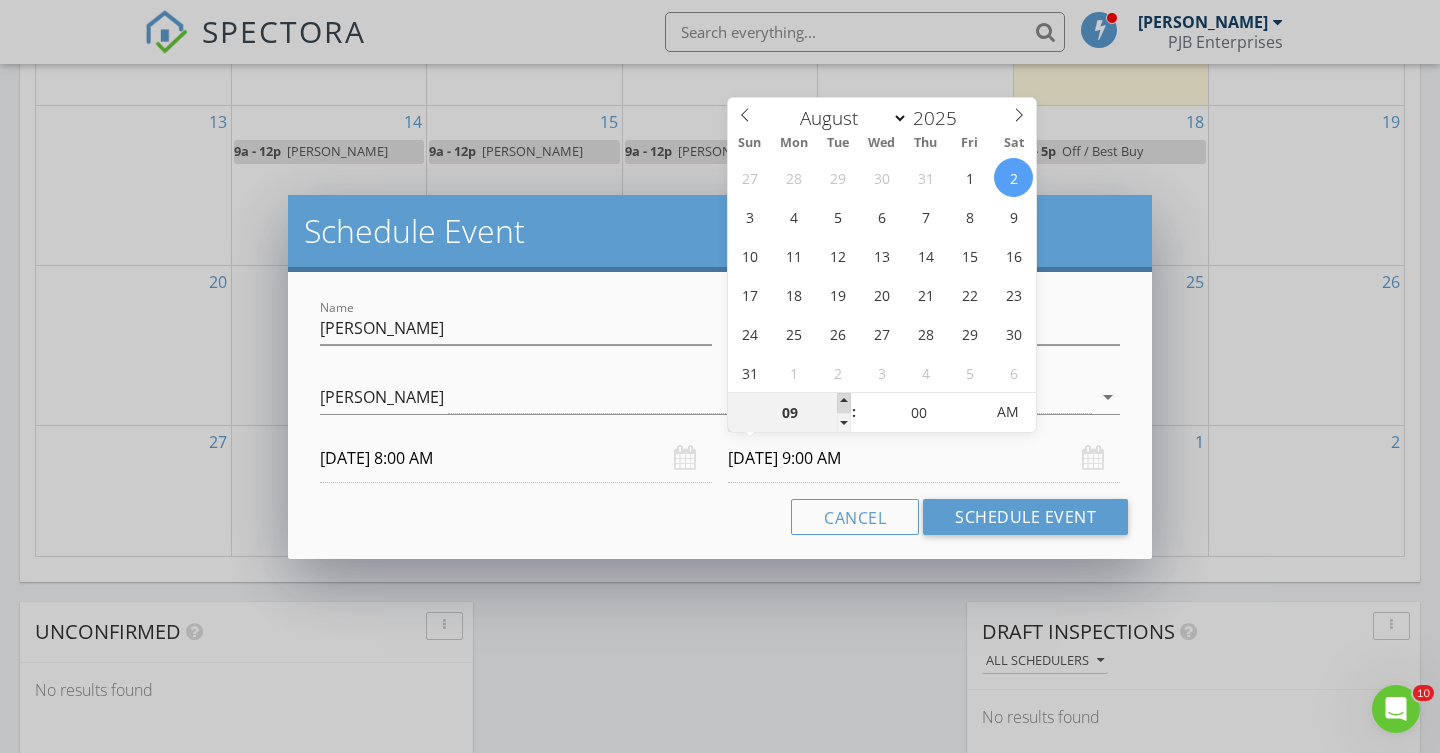 click at bounding box center [844, 403] 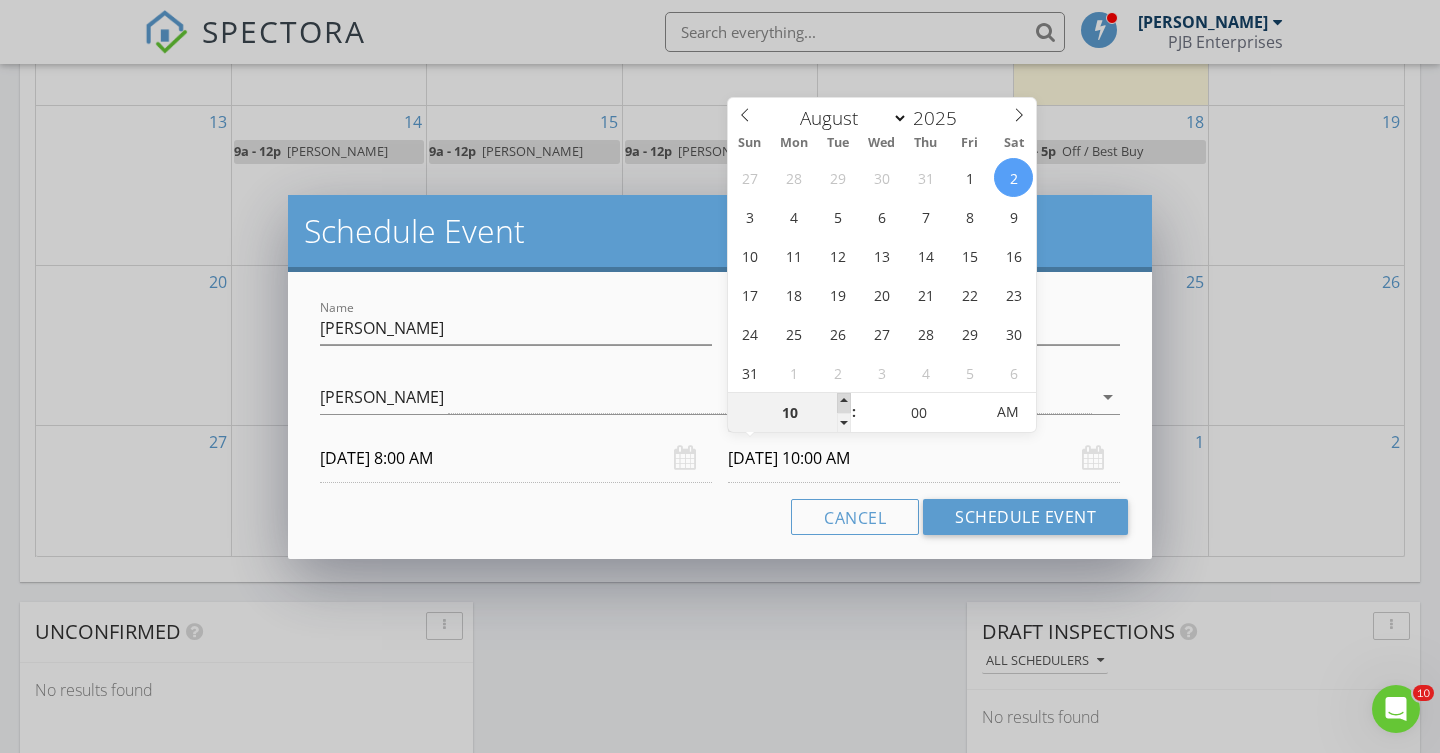click at bounding box center (844, 403) 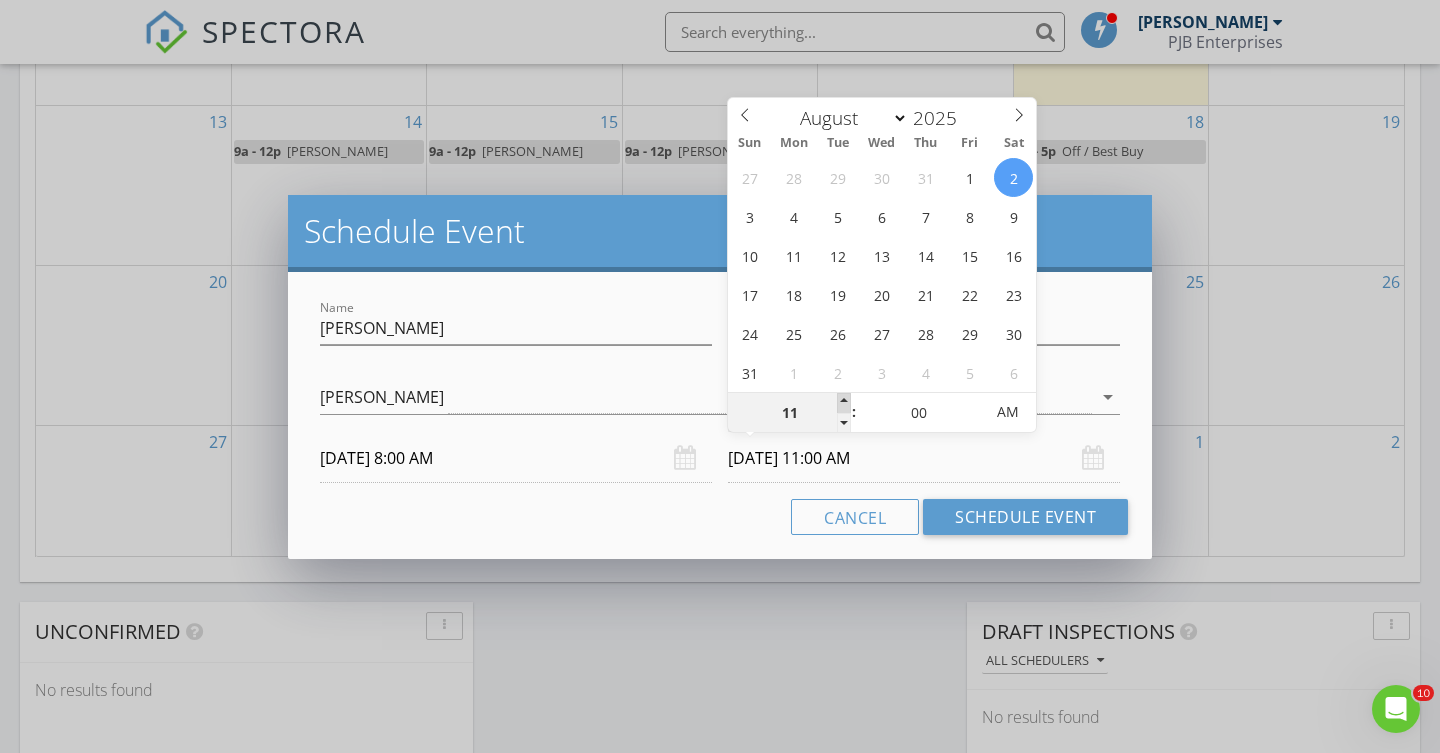 type on "12" 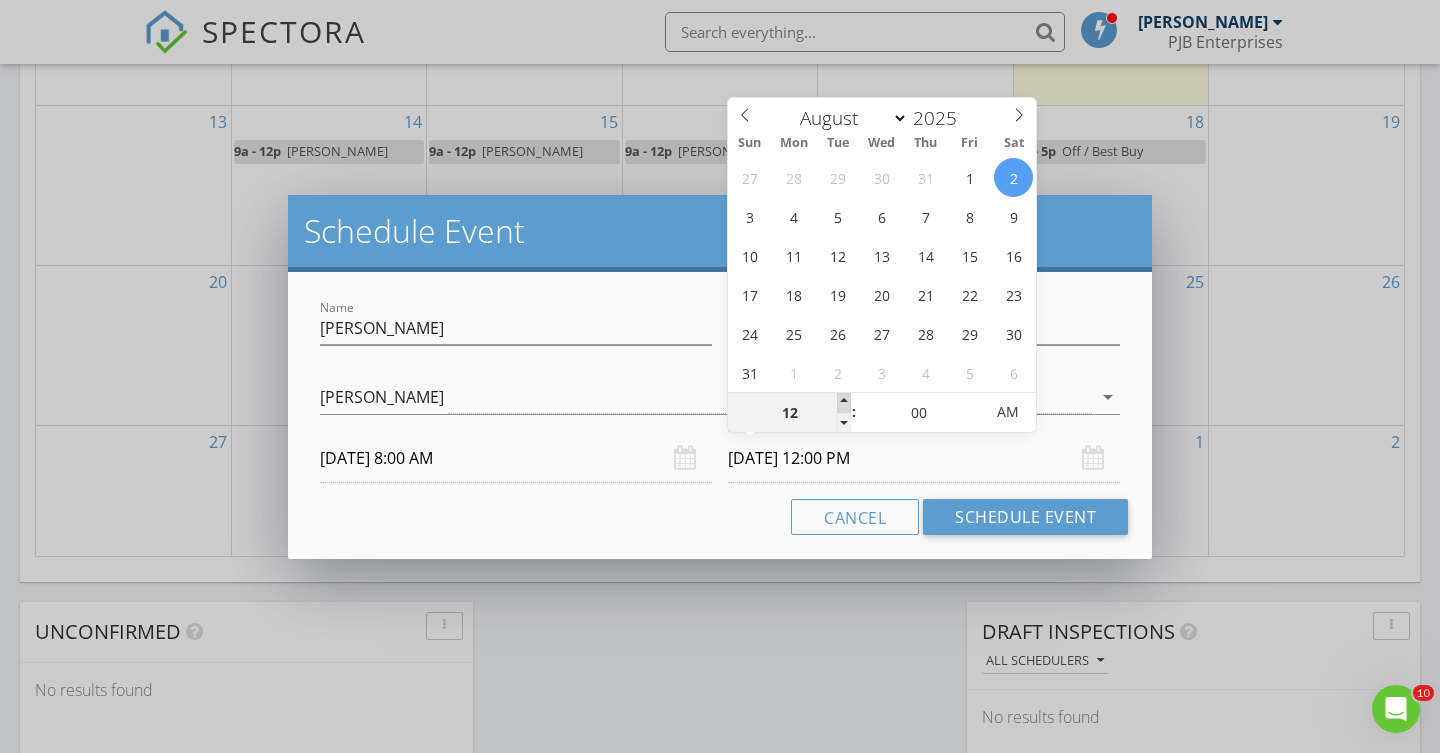 click at bounding box center [844, 403] 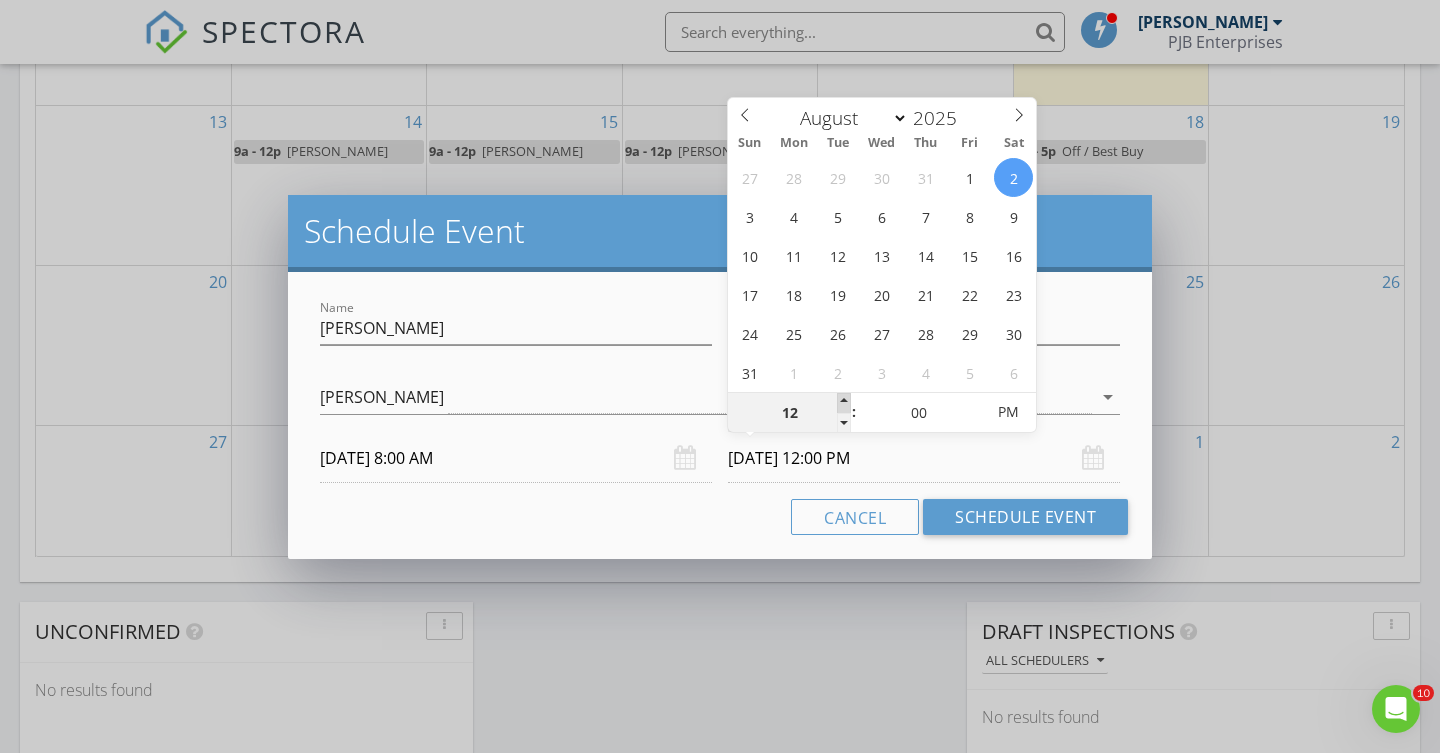 type on "01" 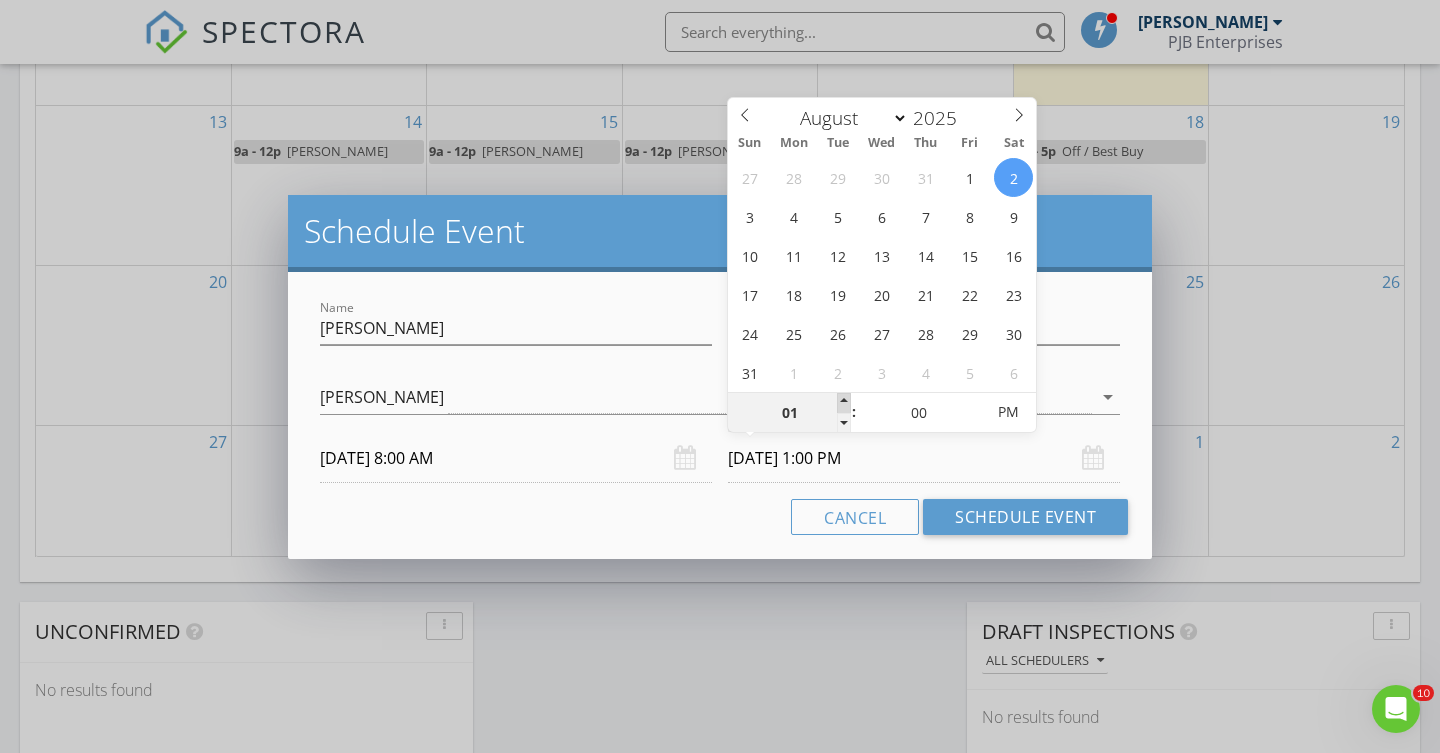 click at bounding box center (844, 403) 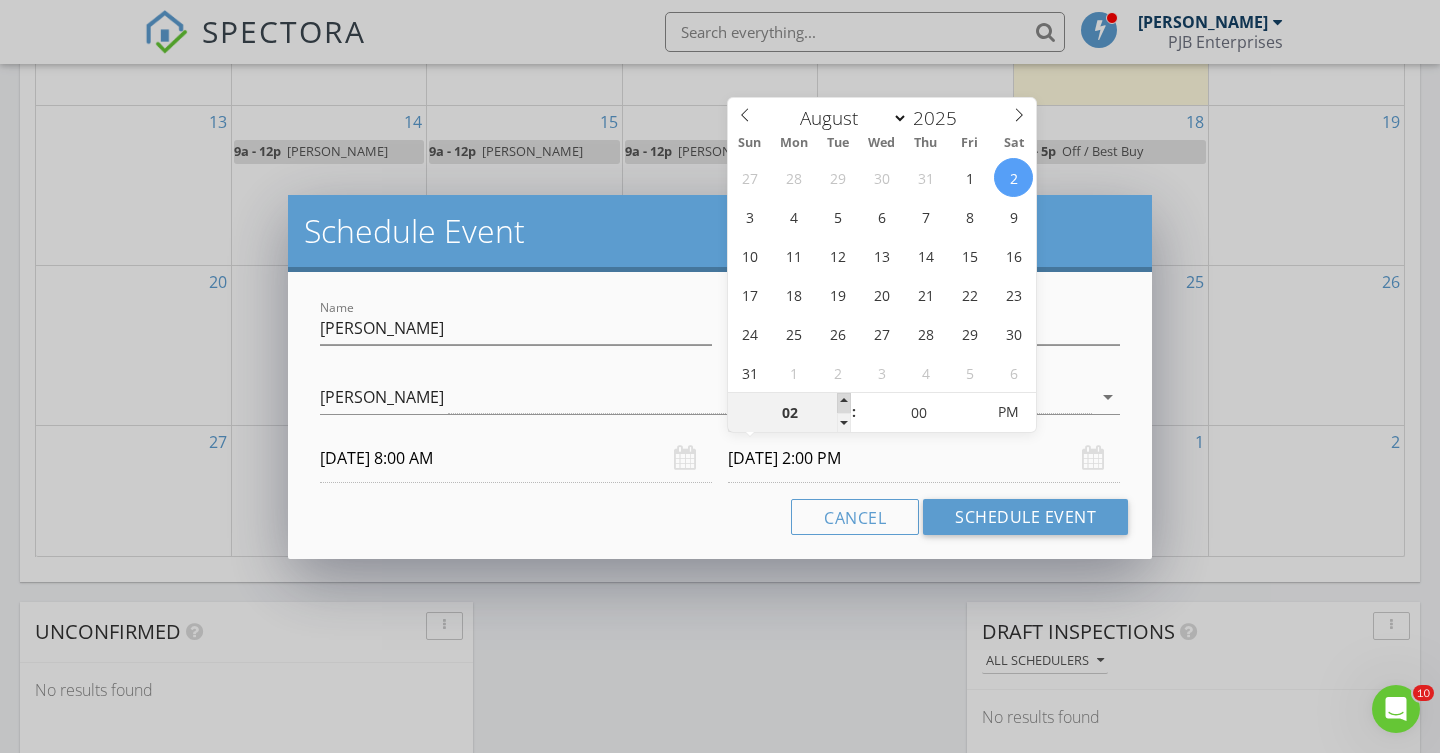type on "03" 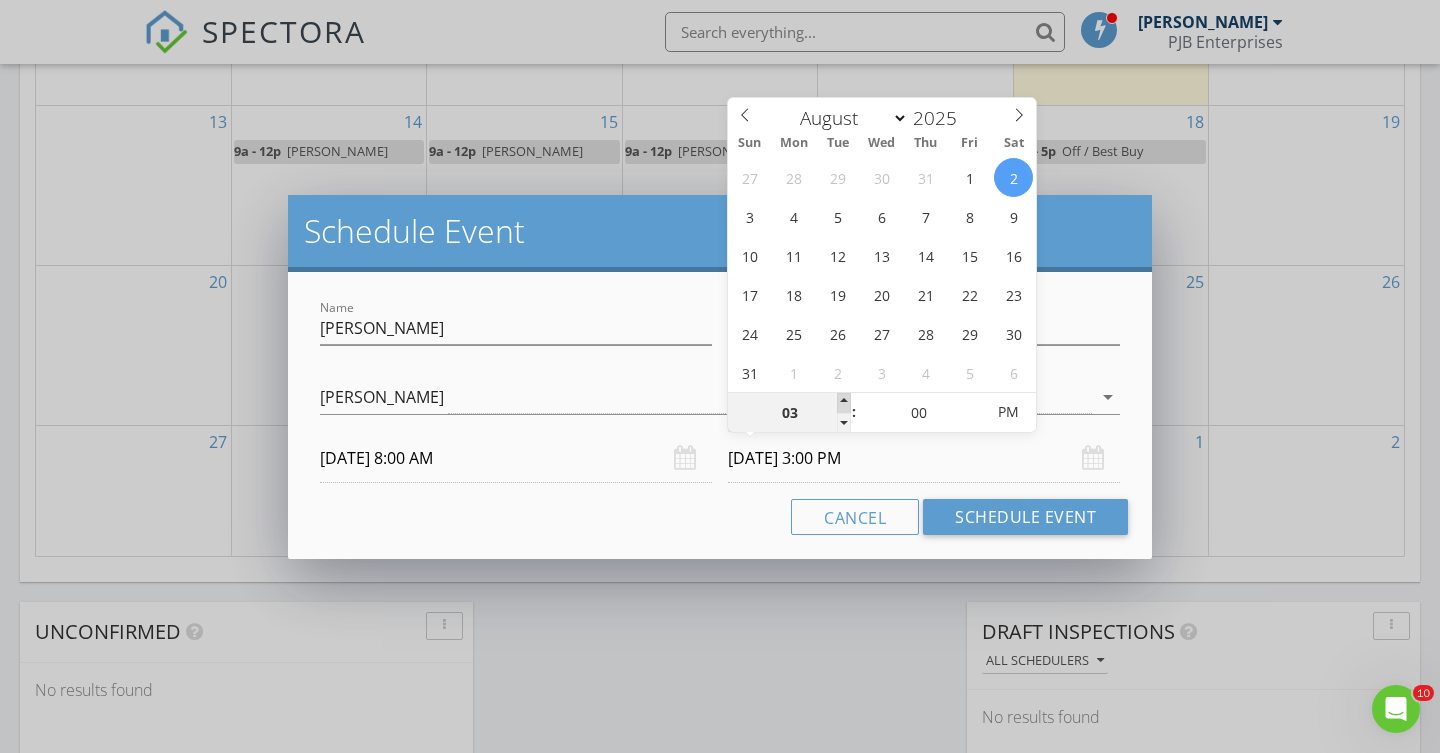 click at bounding box center [844, 403] 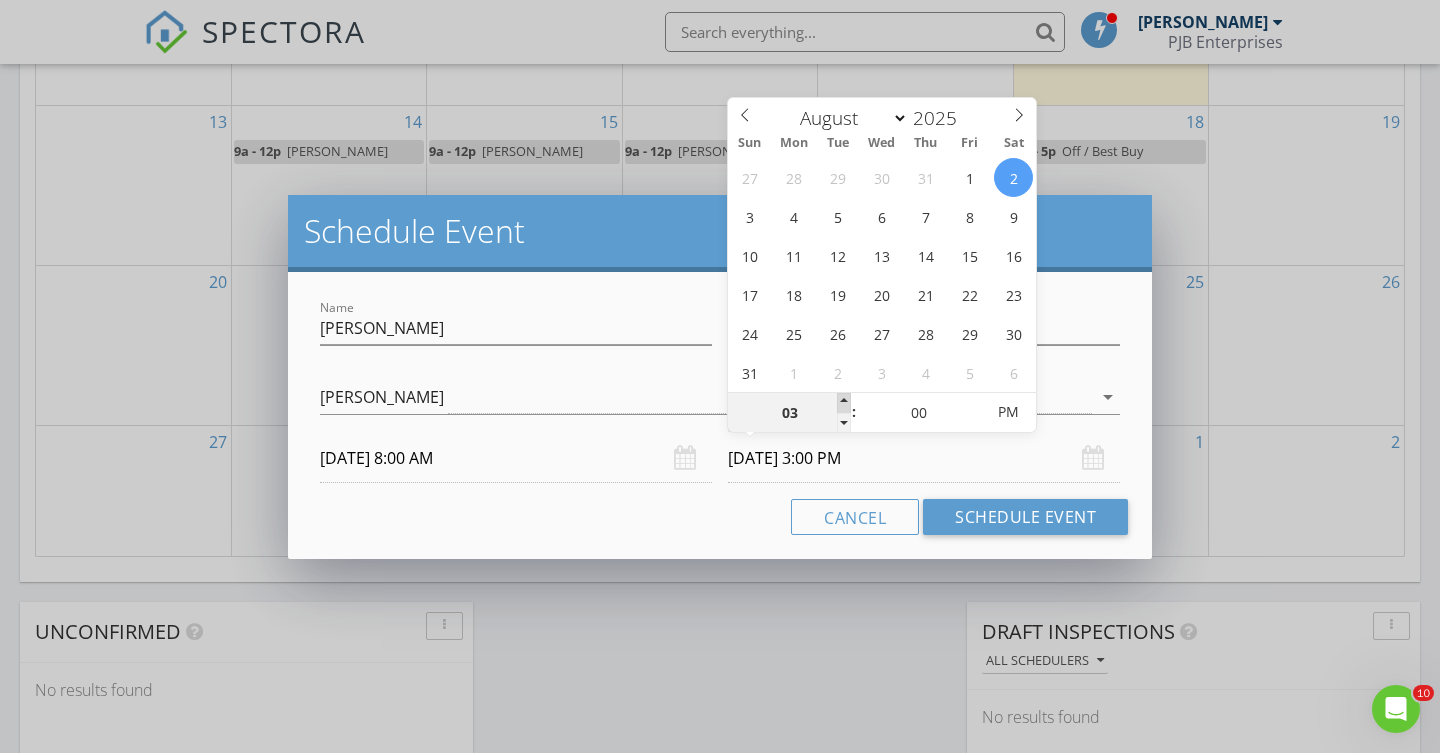type on "04" 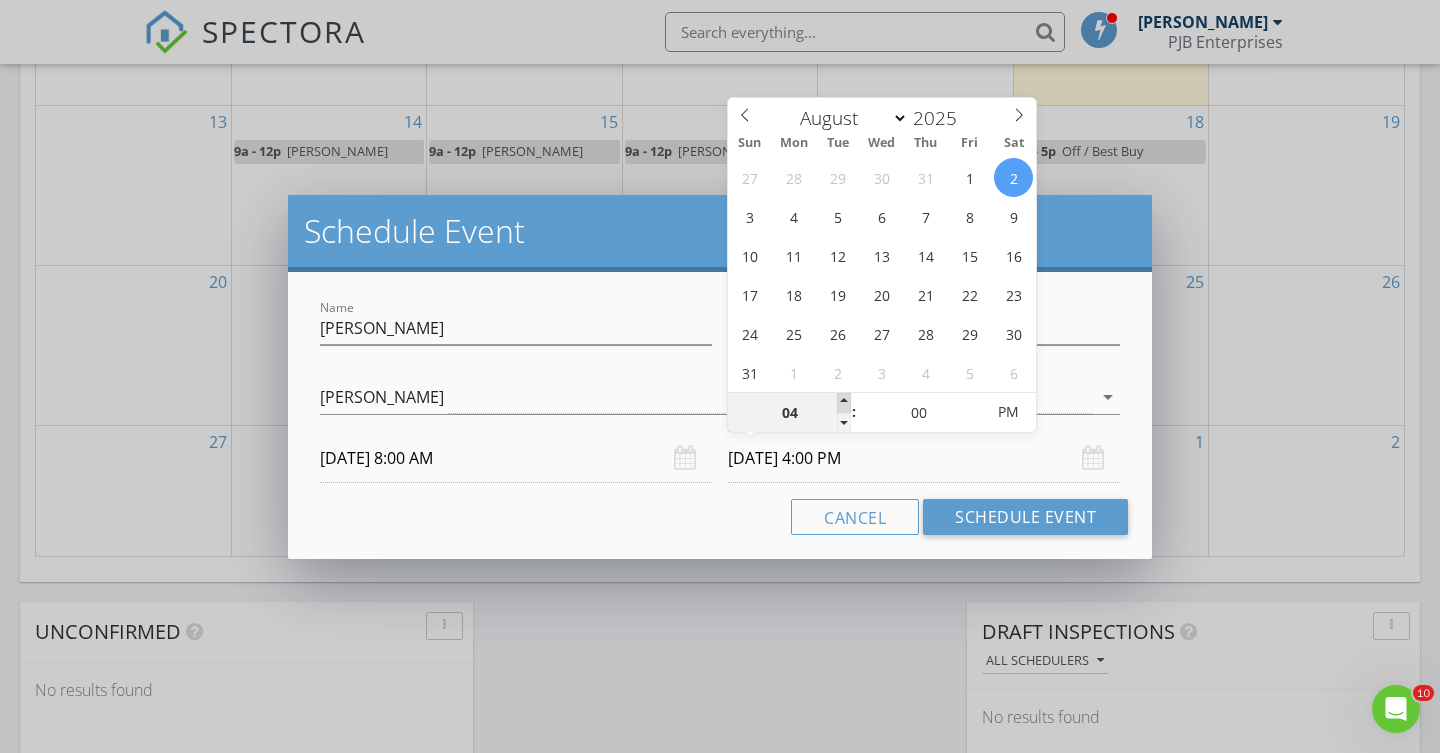 click at bounding box center [844, 403] 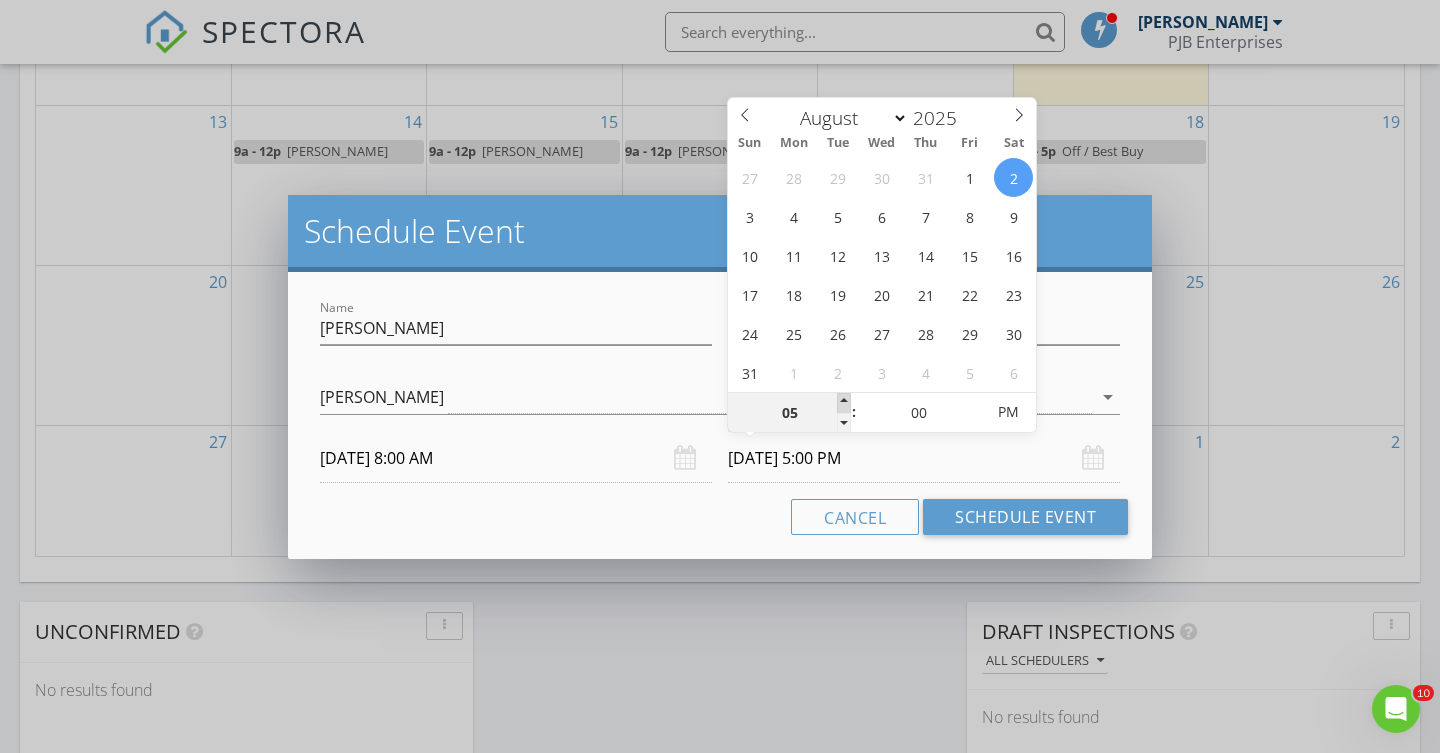 click at bounding box center (844, 403) 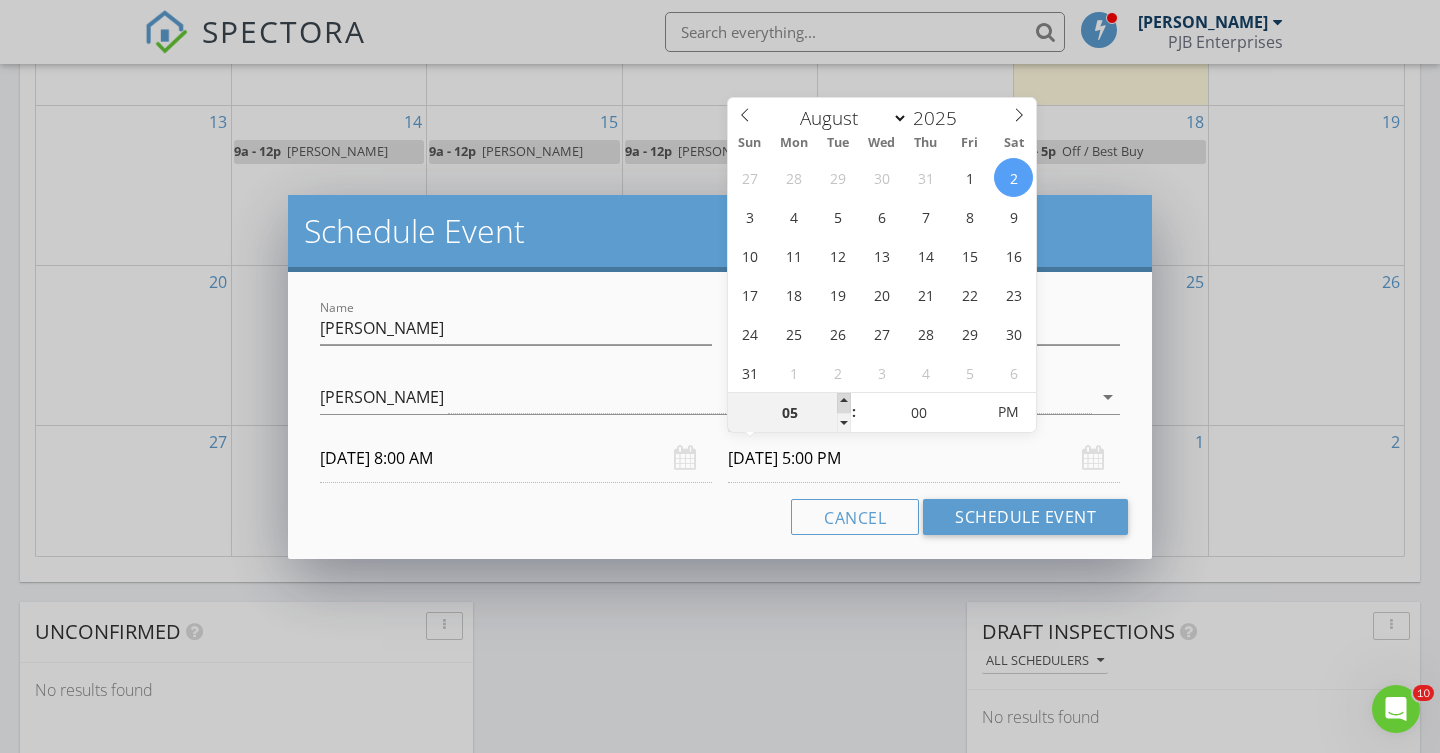 type on "06" 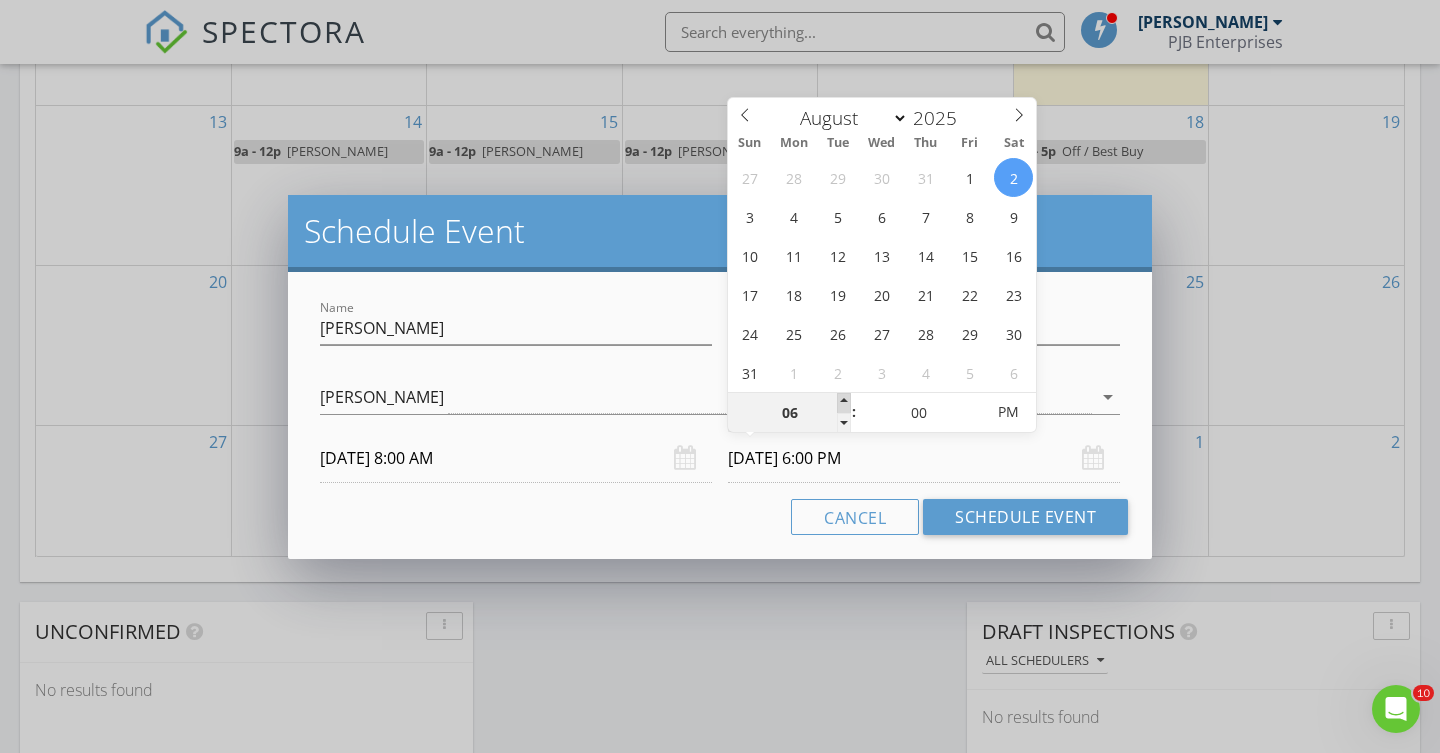 click at bounding box center [844, 403] 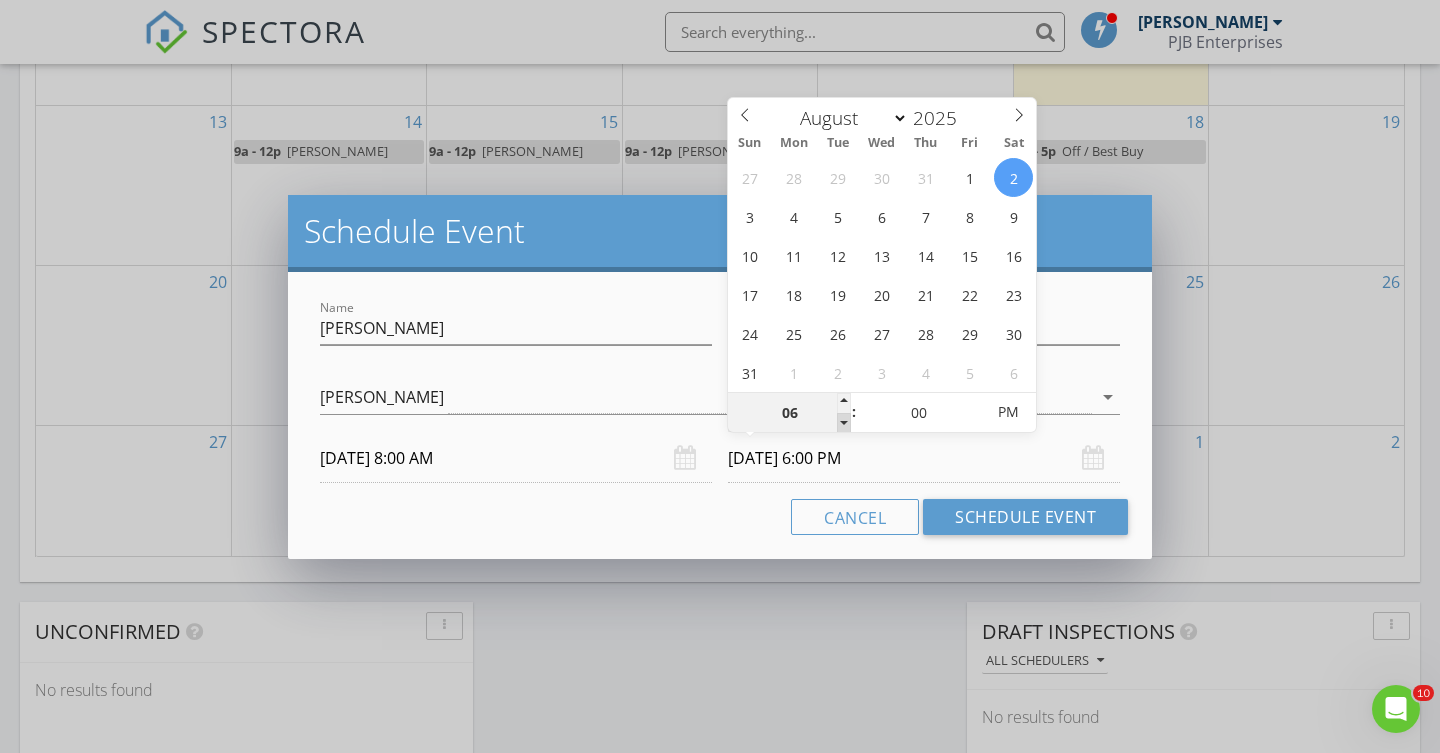 type on "05" 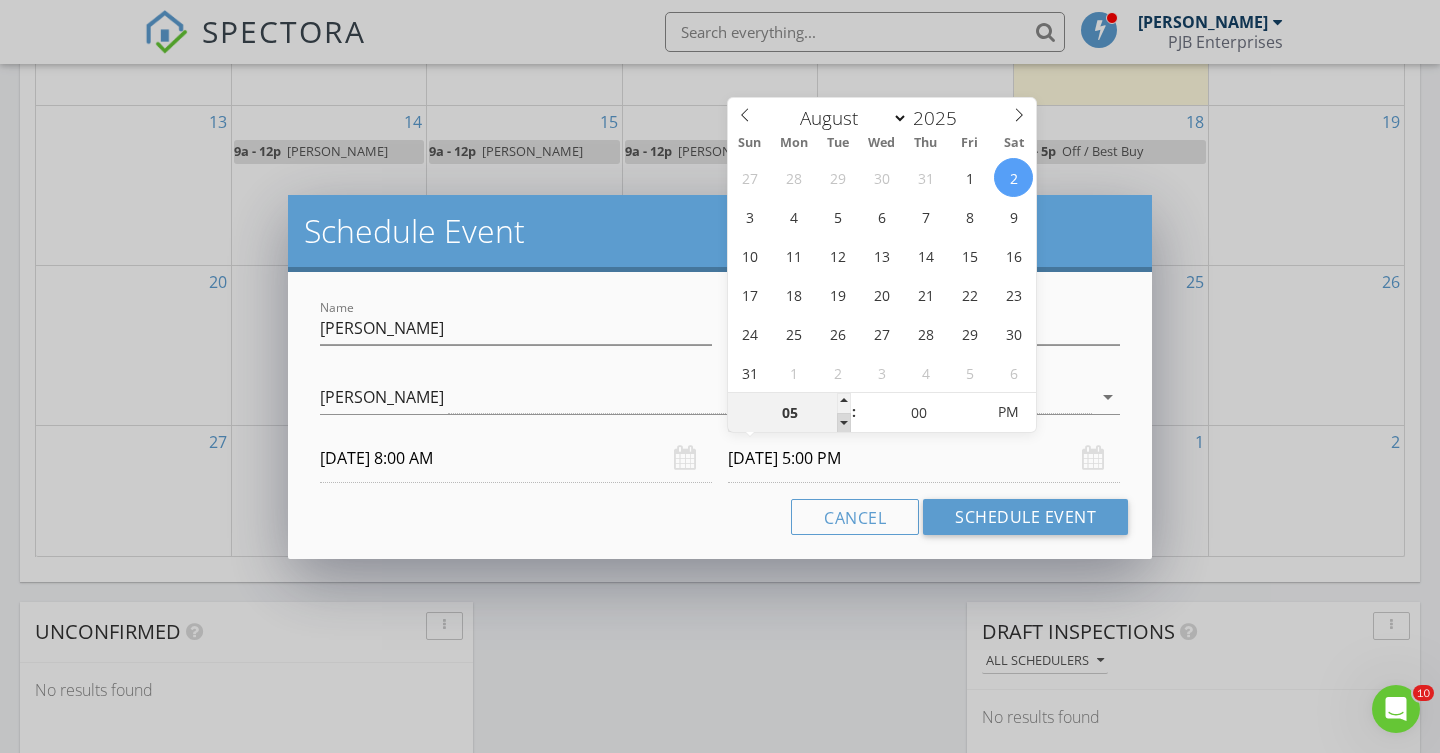 click at bounding box center [844, 423] 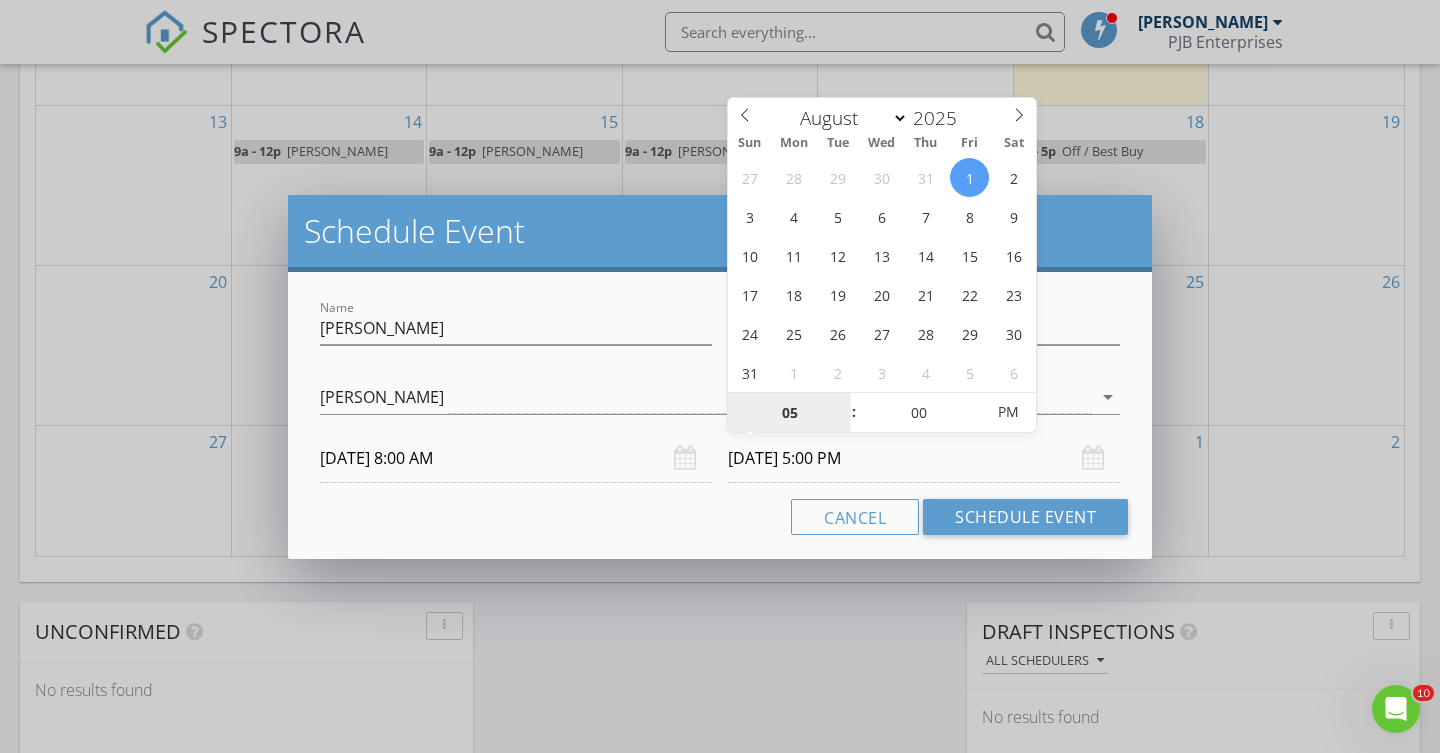 type on "08/01/2025 5:00 PM" 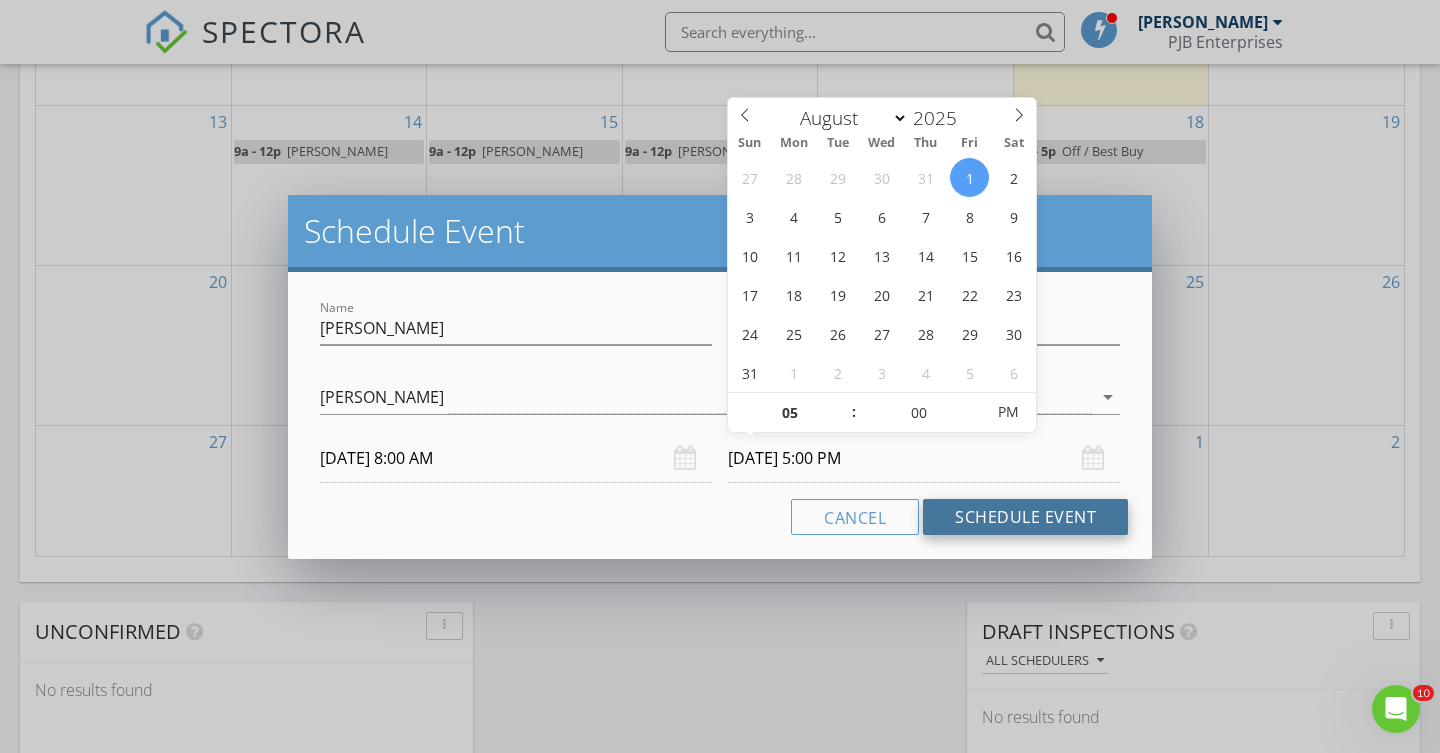click on "Schedule Event" at bounding box center (1025, 517) 